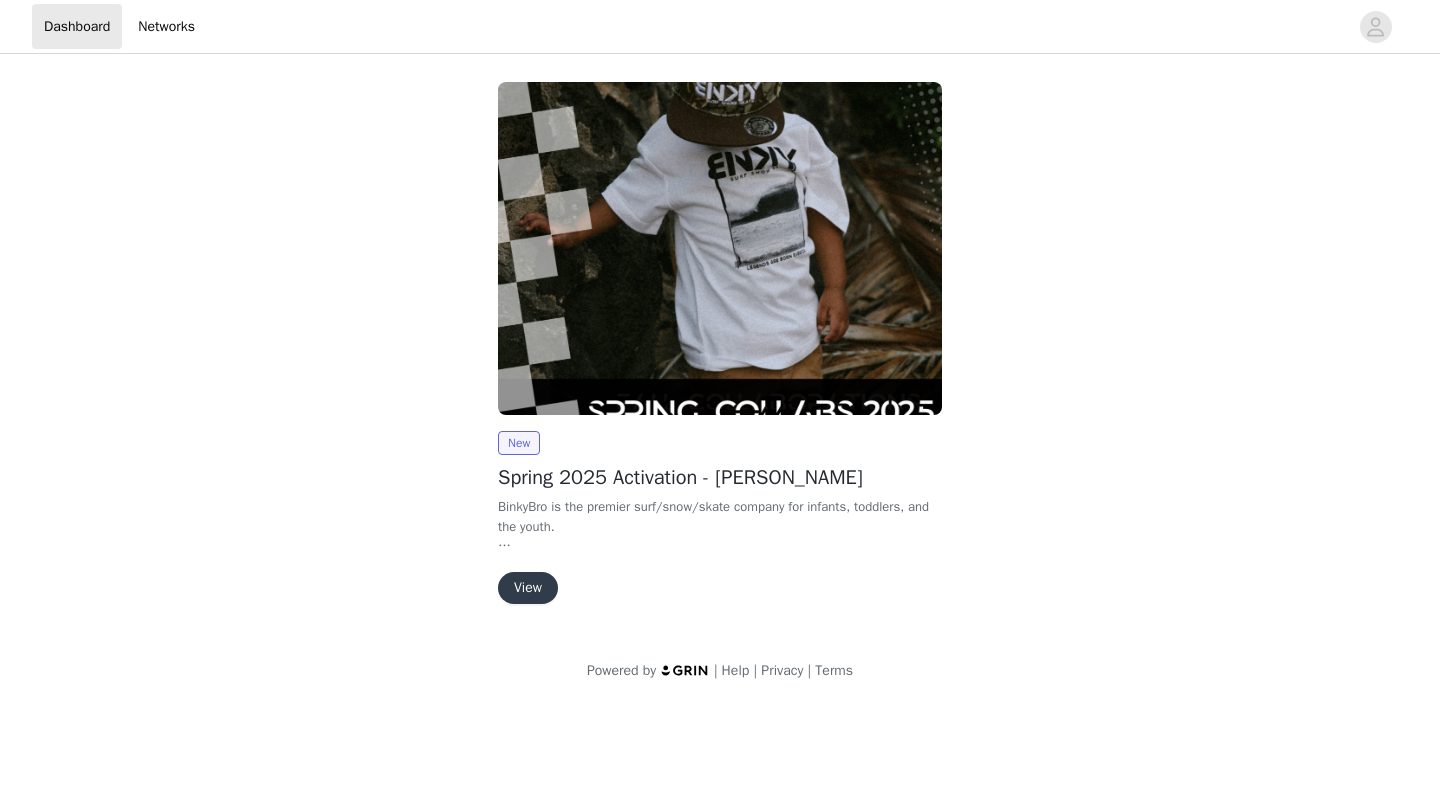 scroll, scrollTop: 0, scrollLeft: 0, axis: both 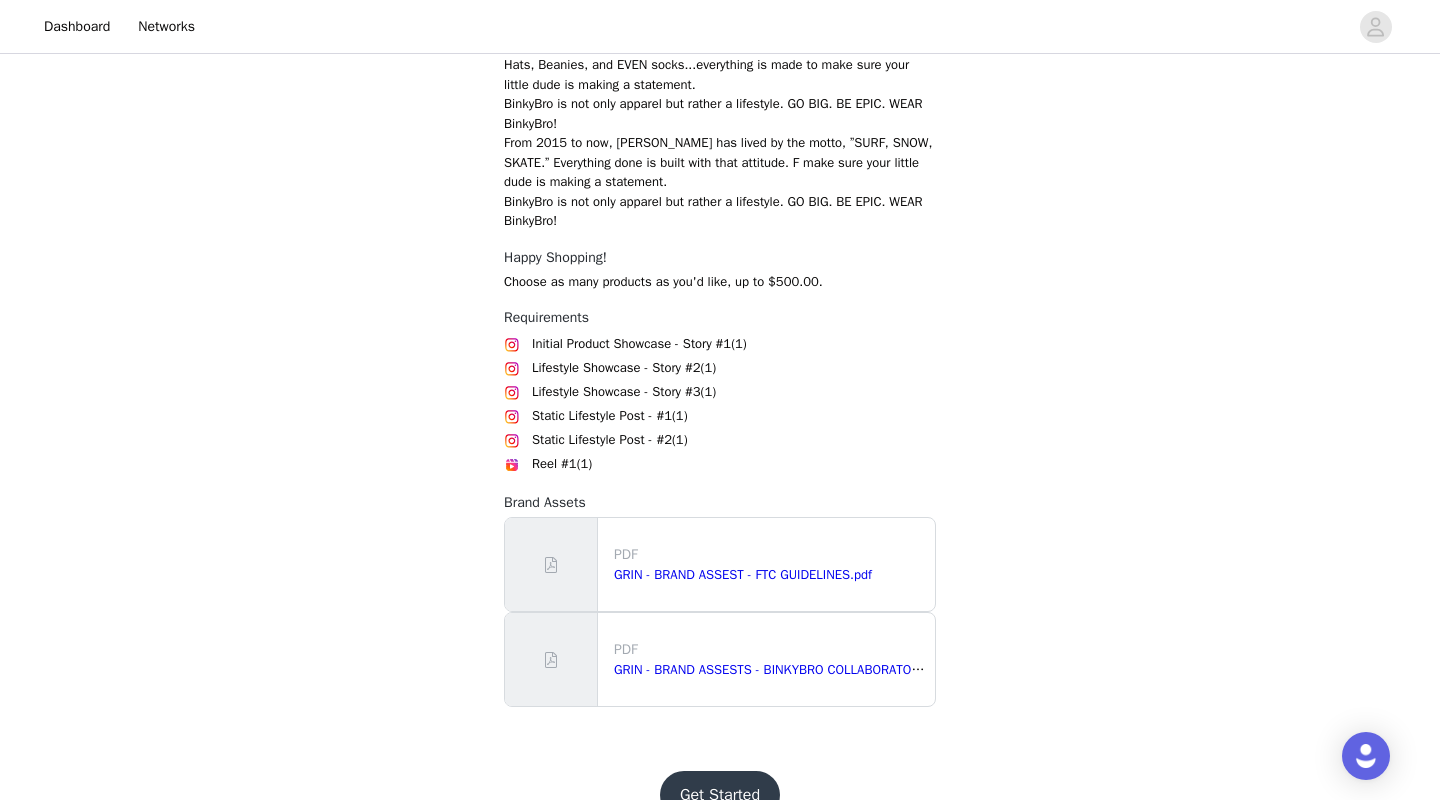 click on "Get Started" at bounding box center [720, 795] 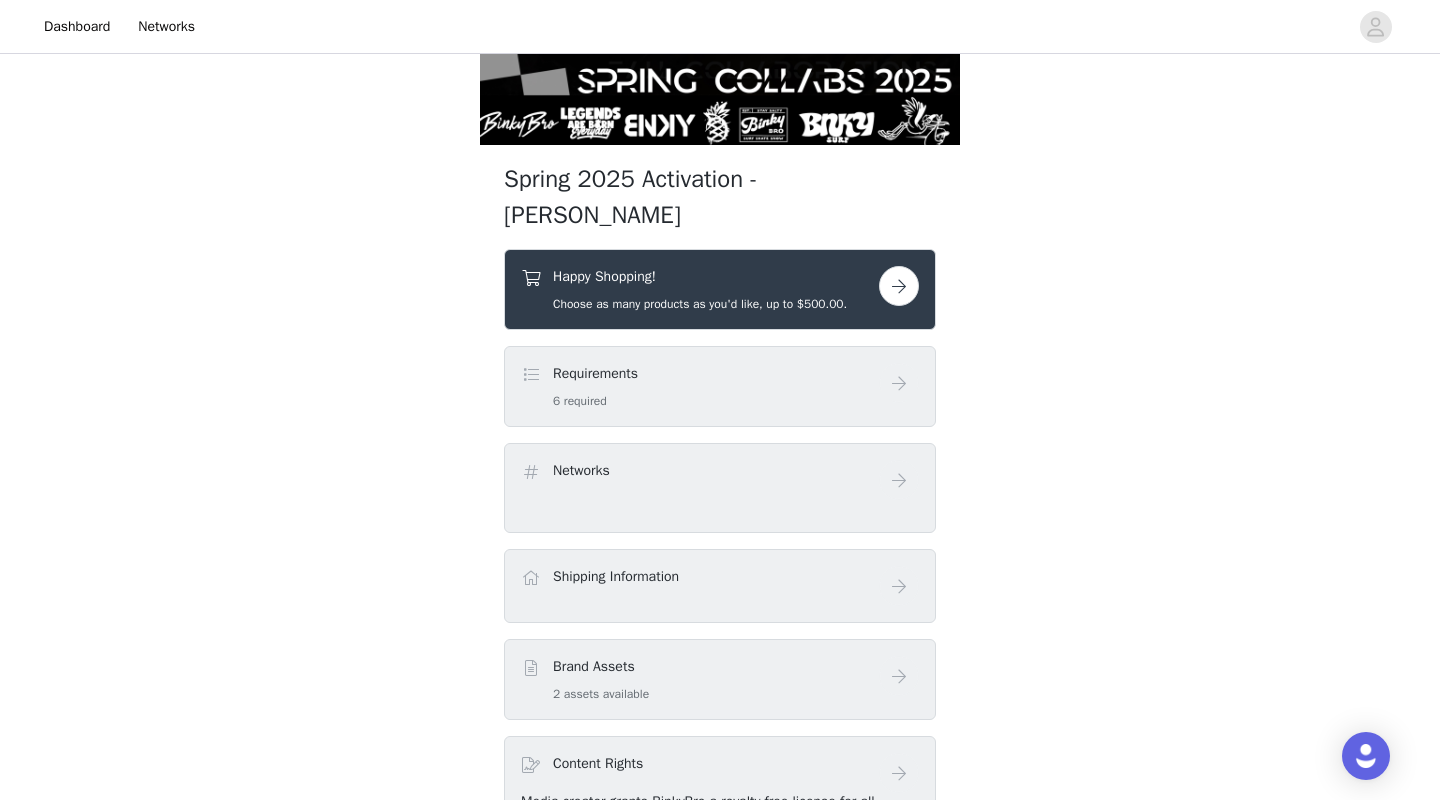 scroll, scrollTop: 401, scrollLeft: 0, axis: vertical 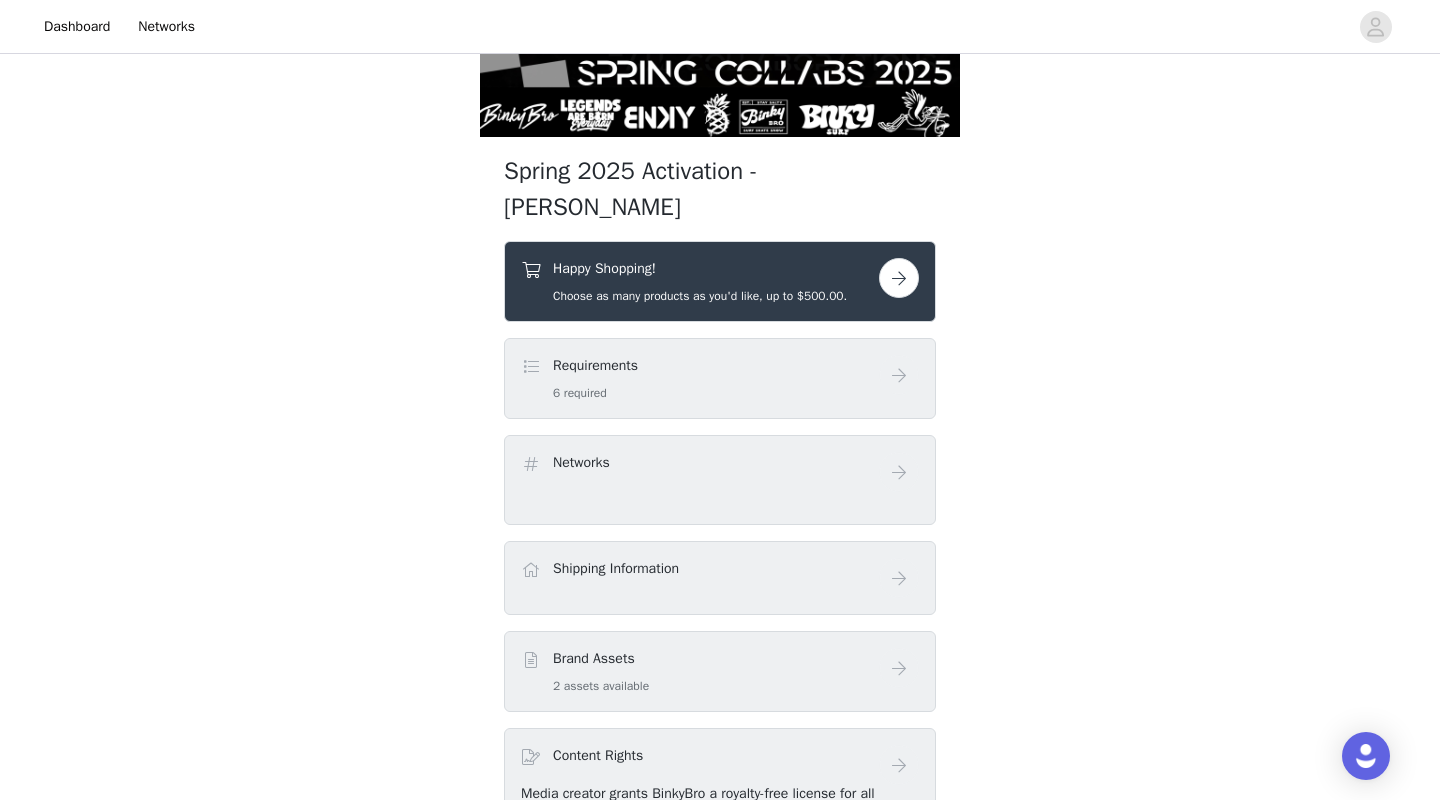 click at bounding box center (899, 278) 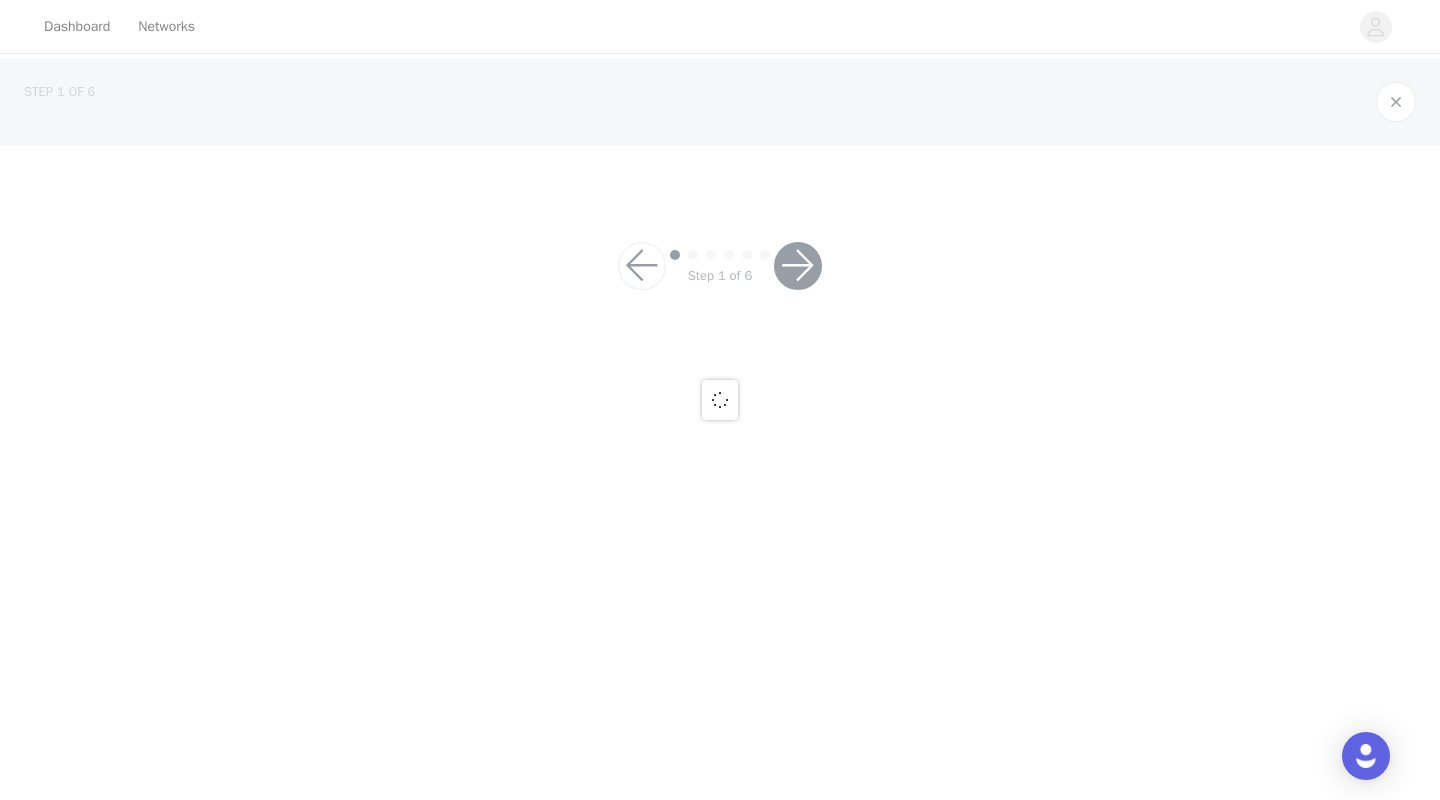 scroll, scrollTop: 0, scrollLeft: 0, axis: both 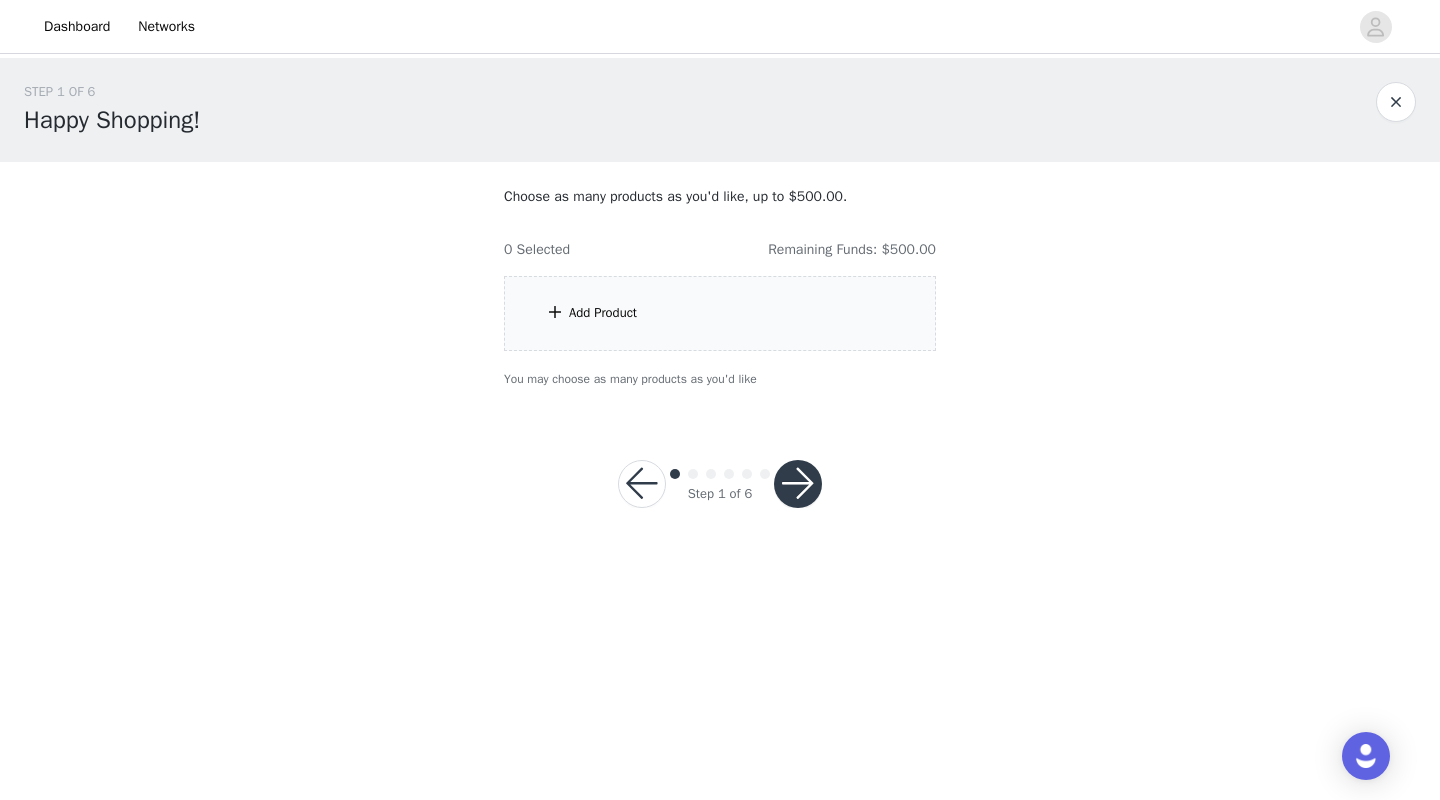 click on "Add Product" at bounding box center (720, 313) 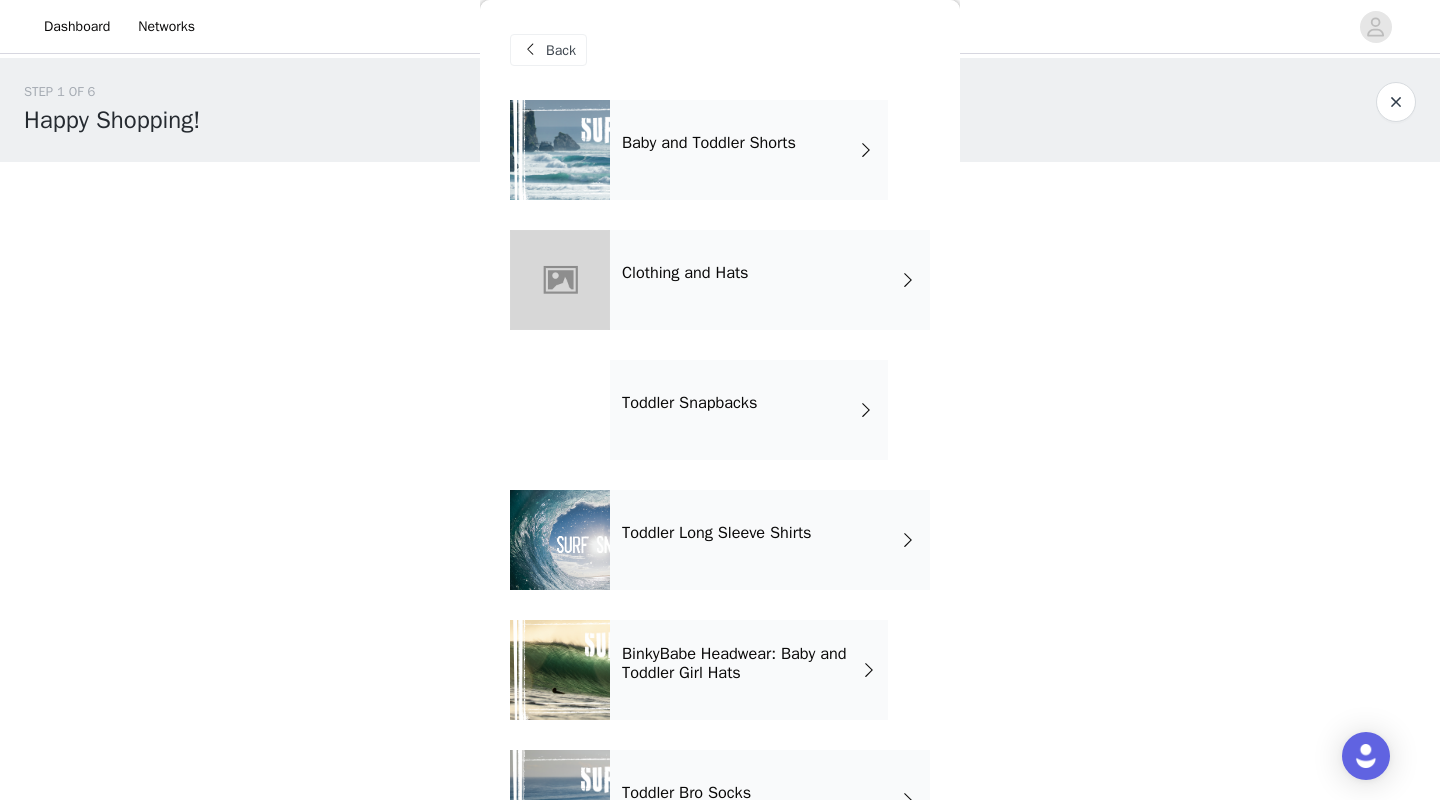 click on "Baby and Toddler Shorts" at bounding box center (749, 150) 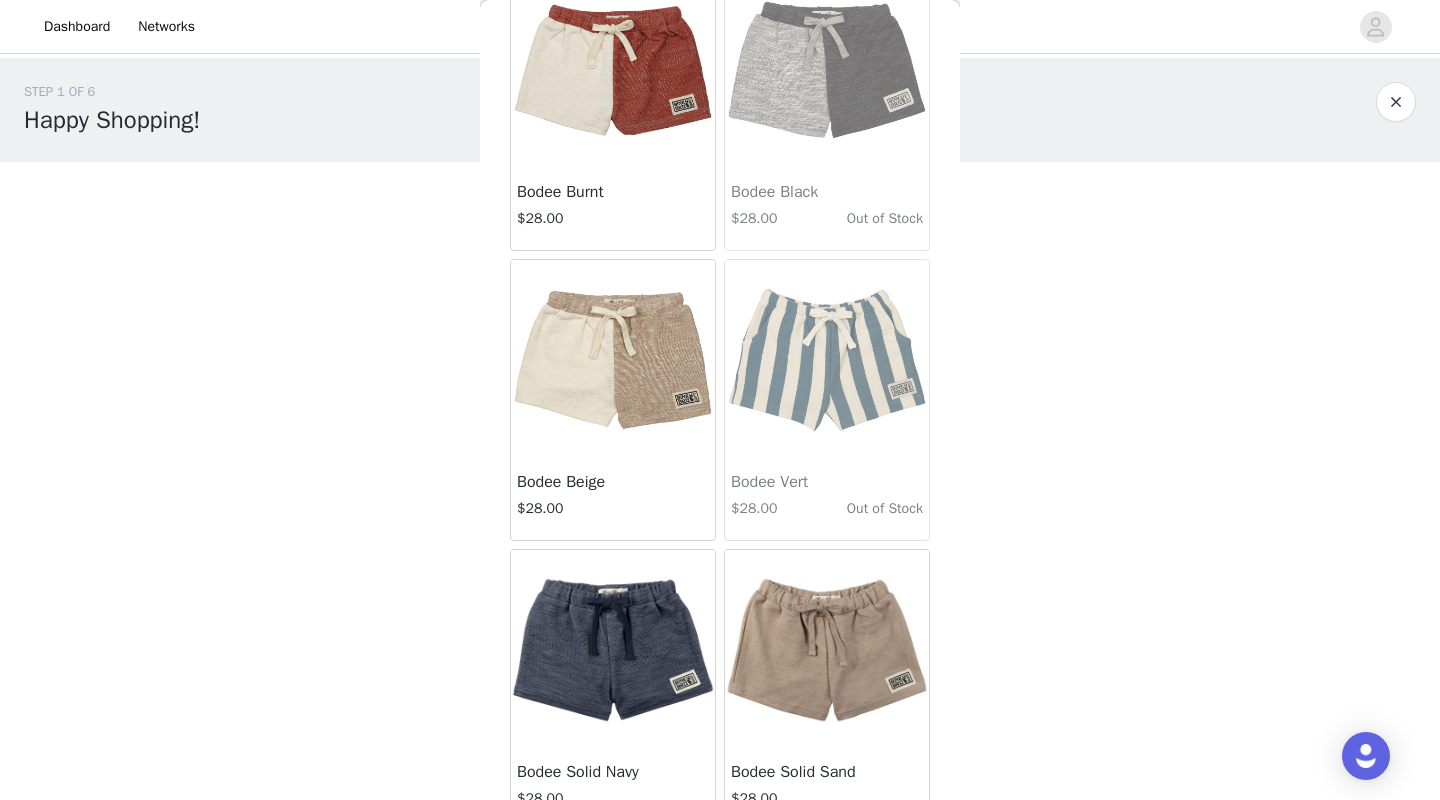 scroll, scrollTop: 715, scrollLeft: 0, axis: vertical 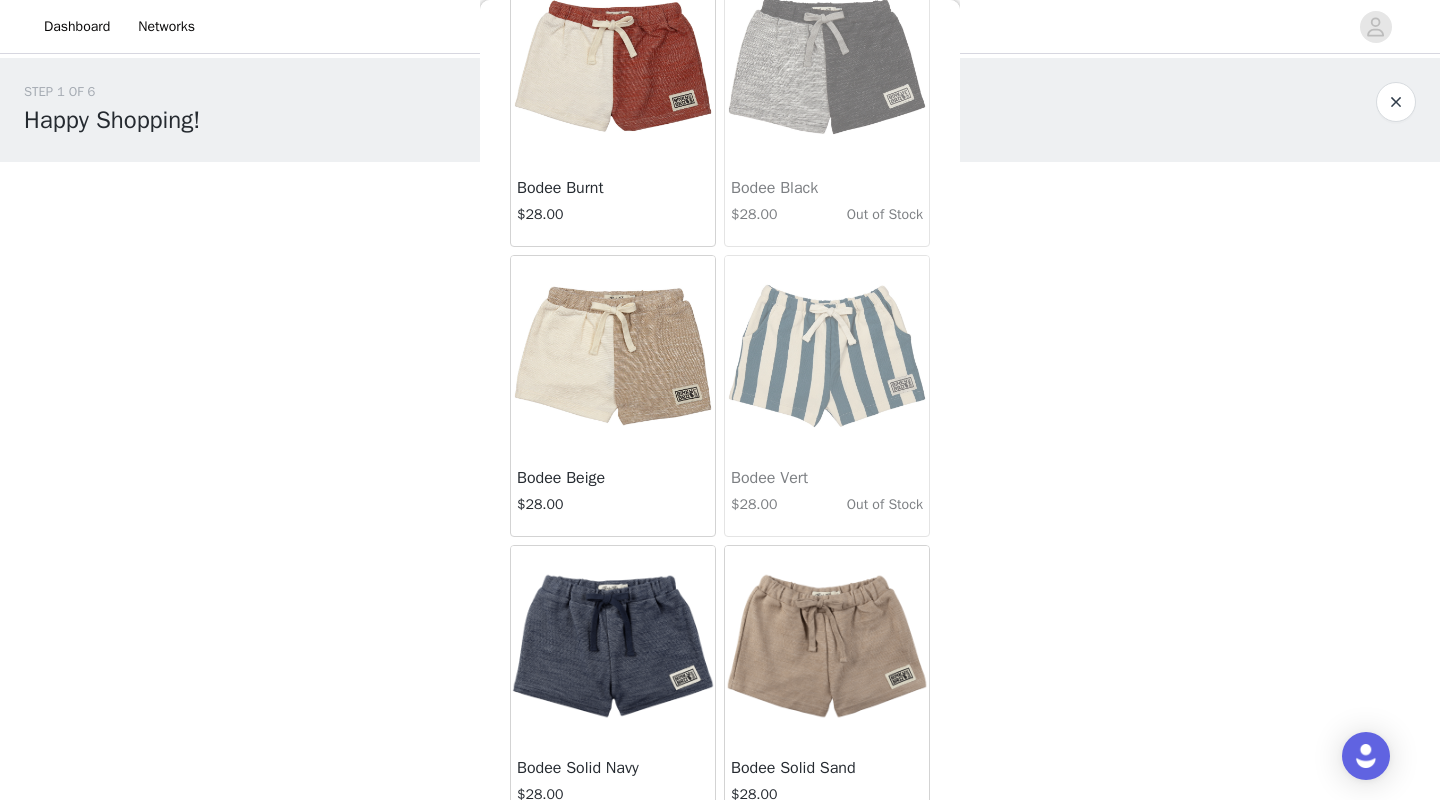click at bounding box center [613, 355] 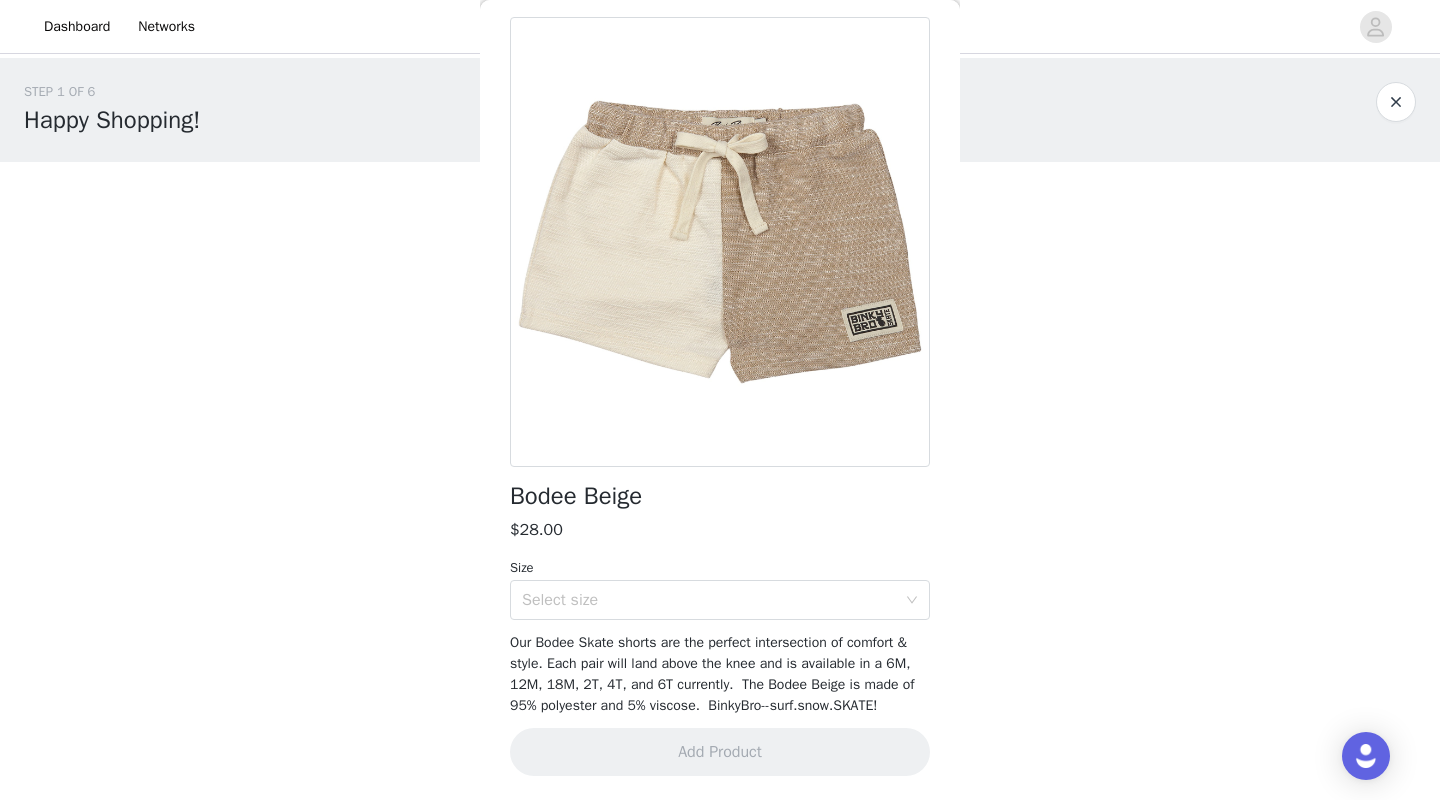 scroll, scrollTop: 82, scrollLeft: 0, axis: vertical 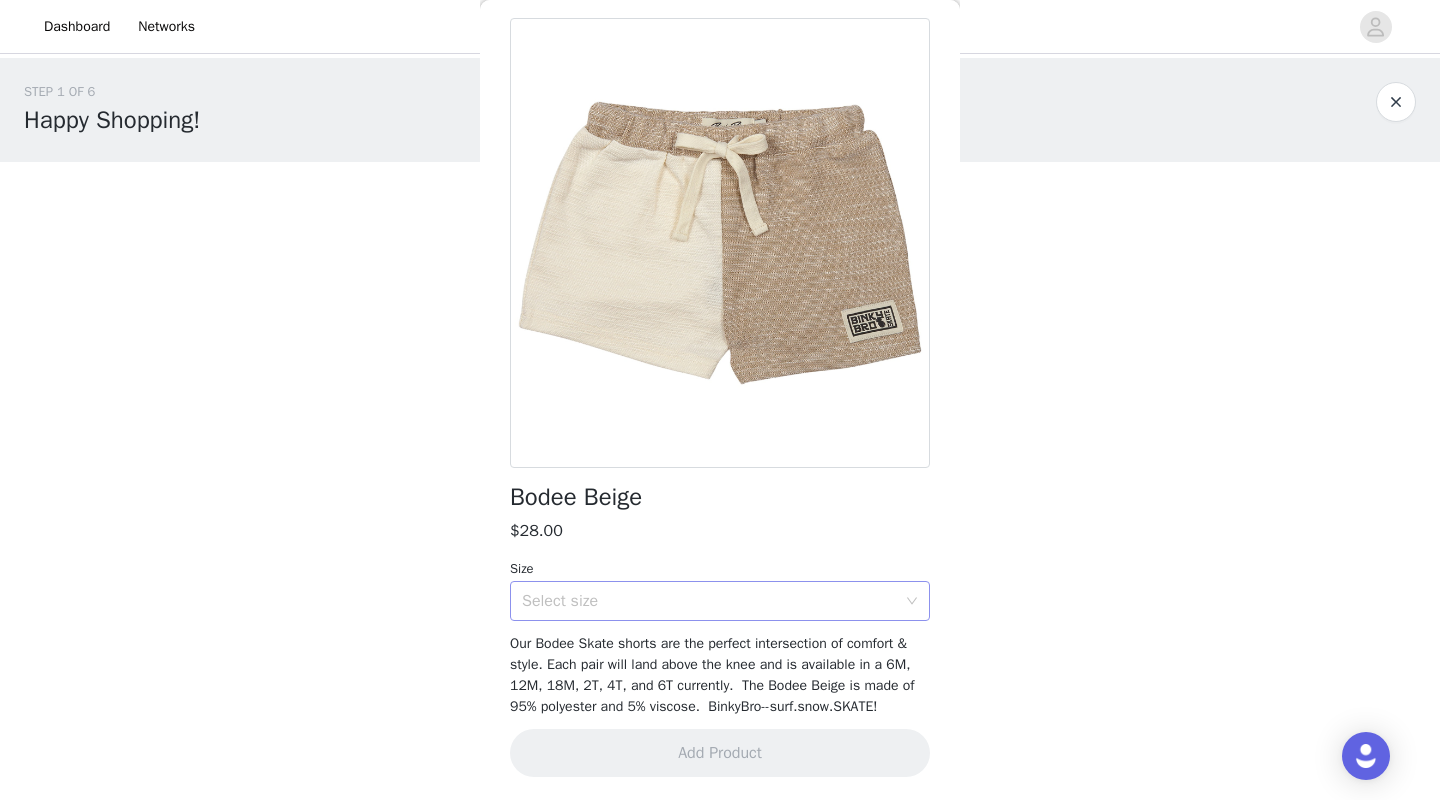 click on "Select size" at bounding box center (709, 601) 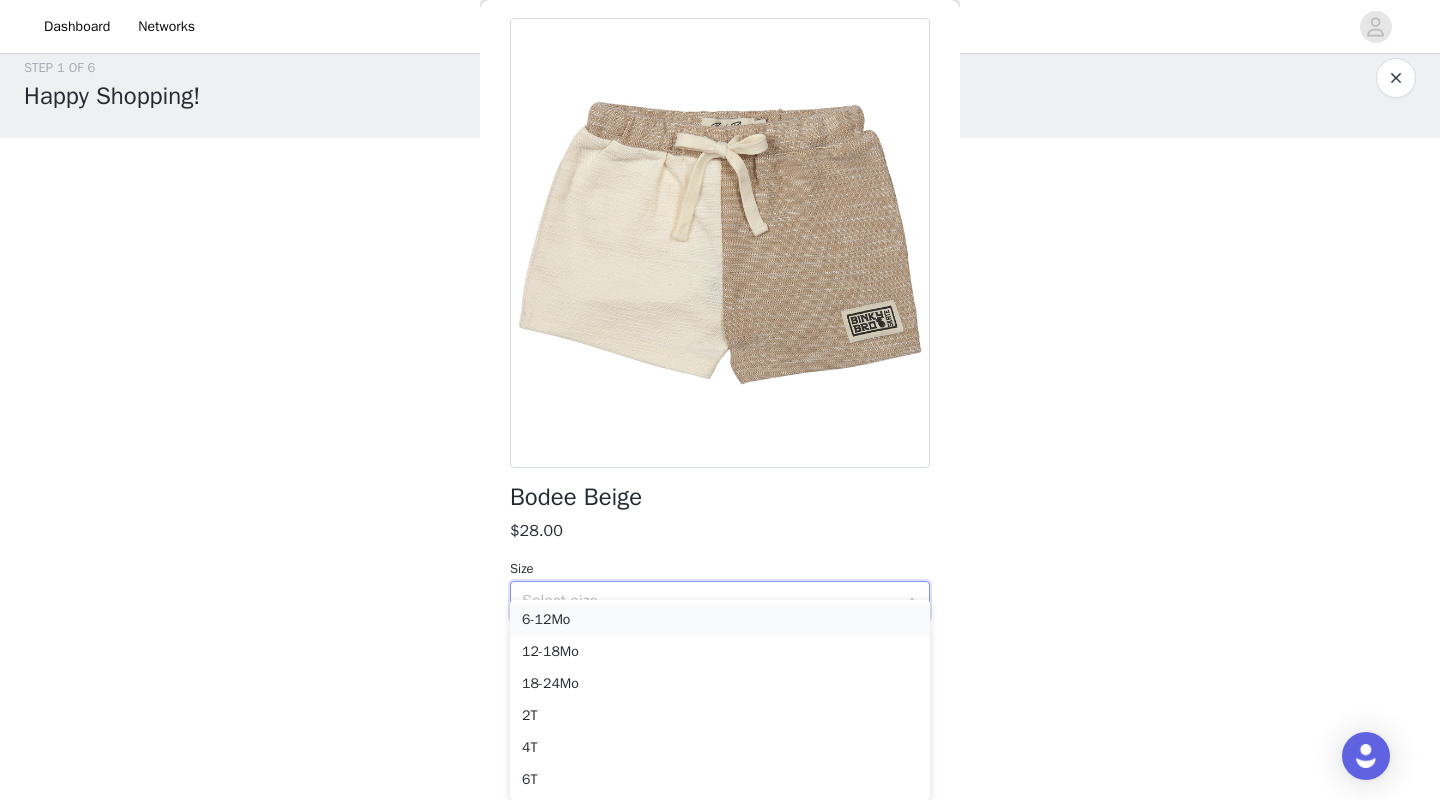 scroll, scrollTop: 24, scrollLeft: 0, axis: vertical 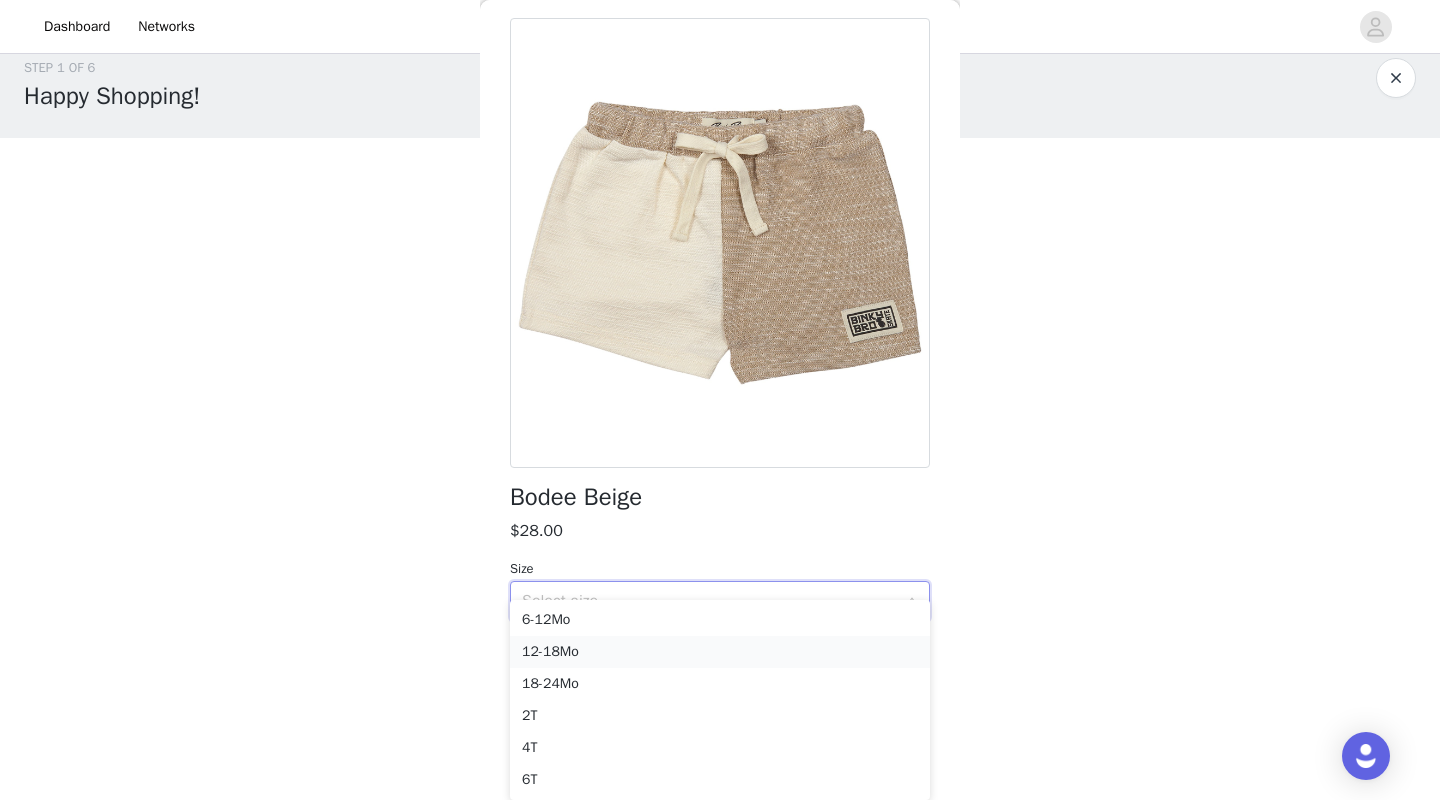 click on "12-18Mo" at bounding box center [720, 652] 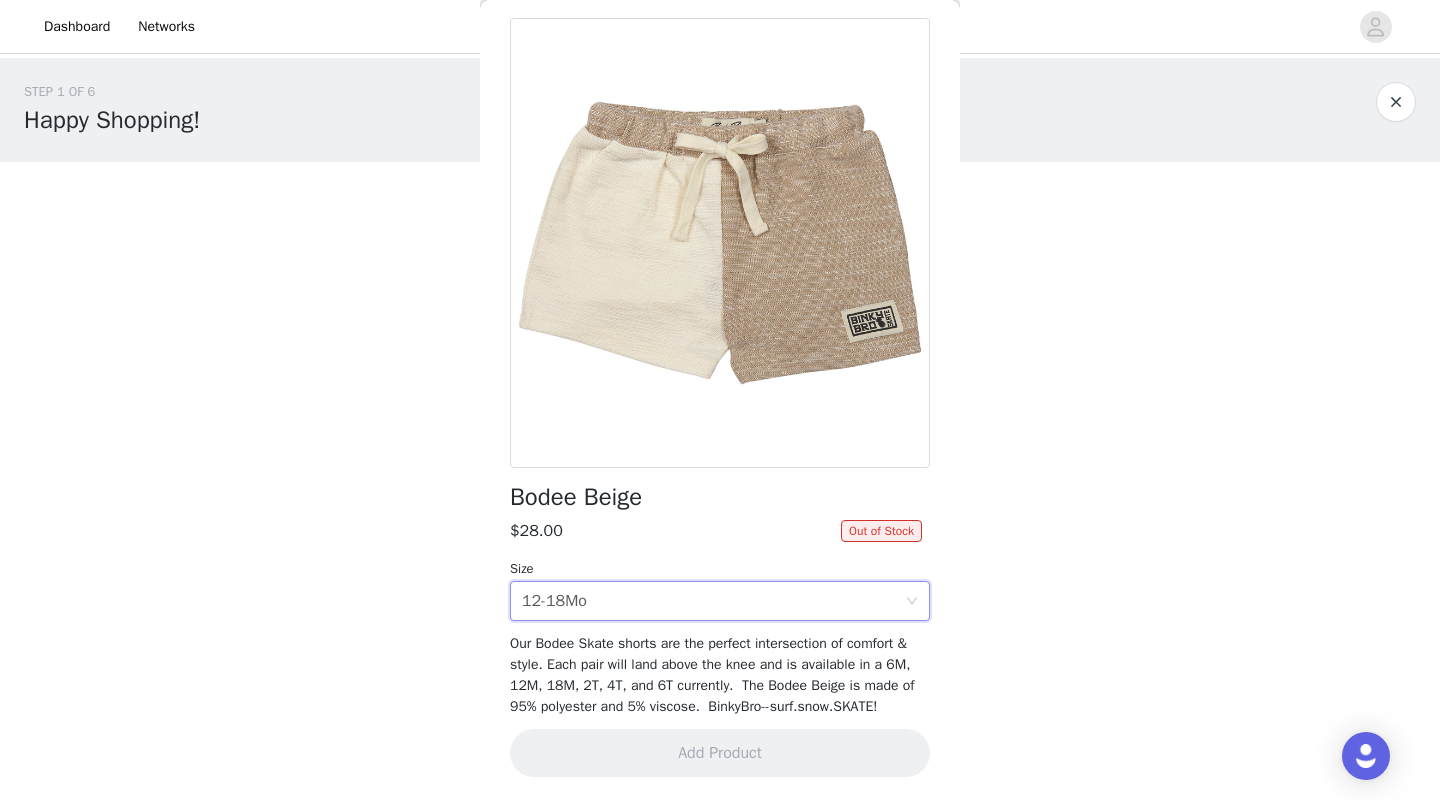 scroll, scrollTop: 0, scrollLeft: 0, axis: both 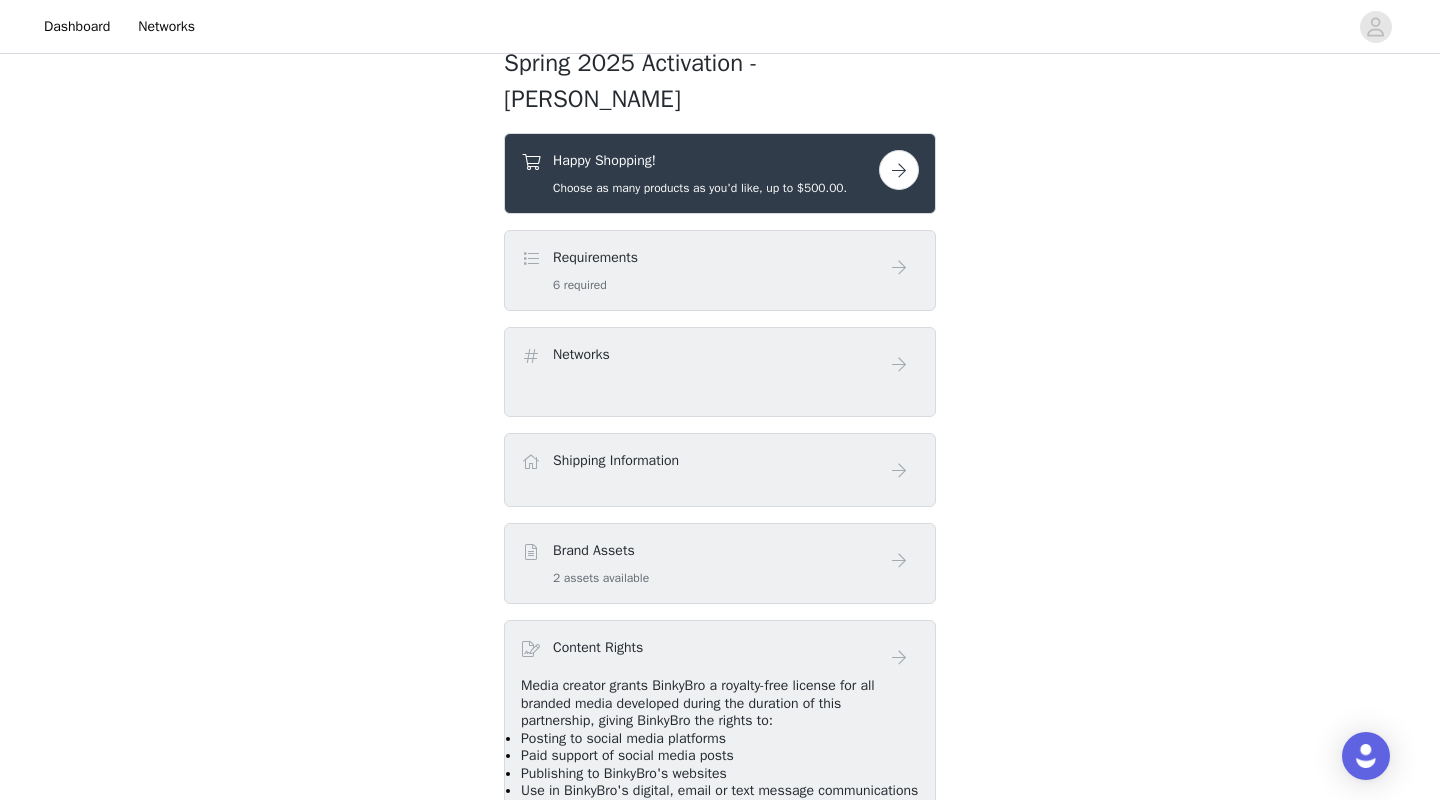 click on "Happy Shopping!   Choose as many products as you'd like, up to $500.00." at bounding box center [720, 173] 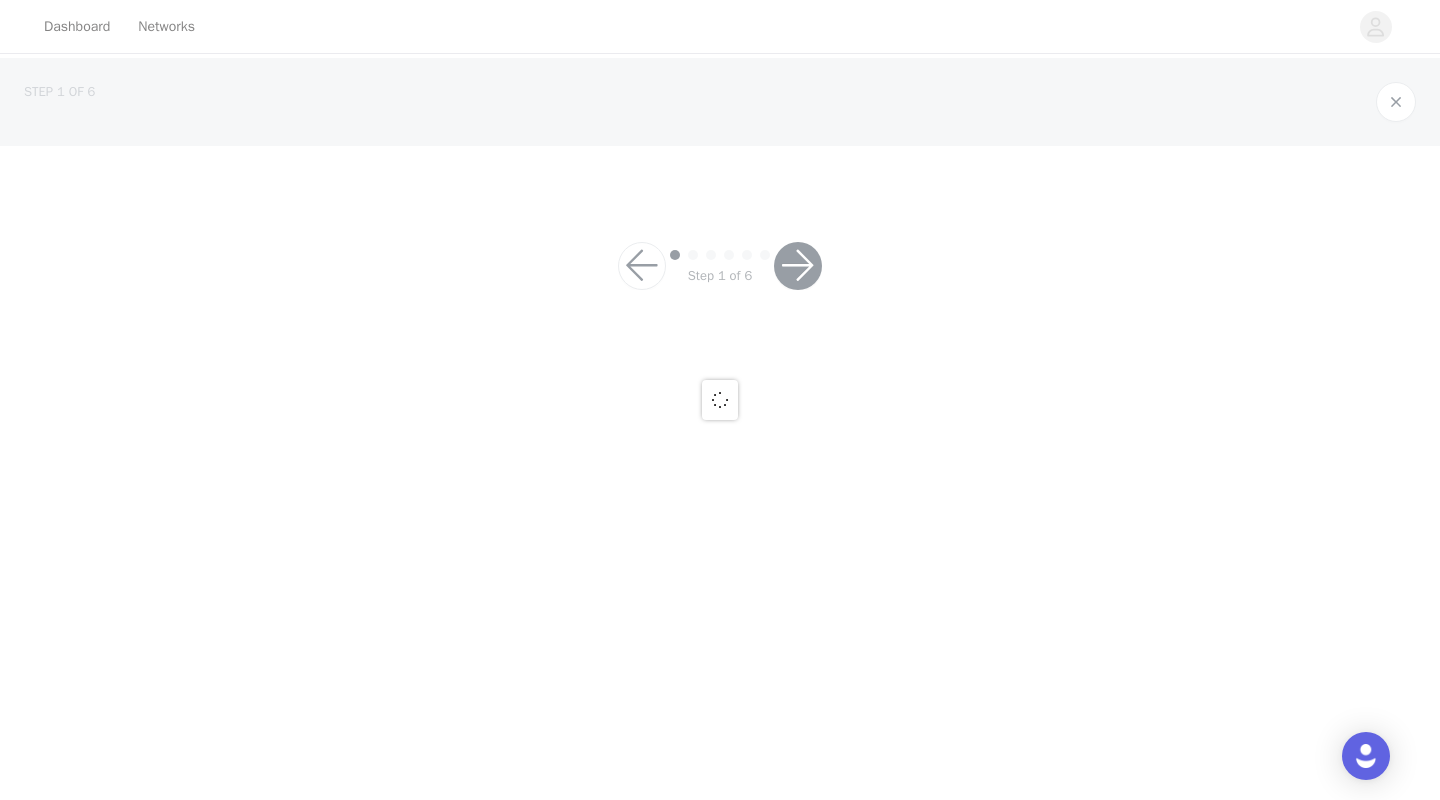 scroll, scrollTop: 0, scrollLeft: 0, axis: both 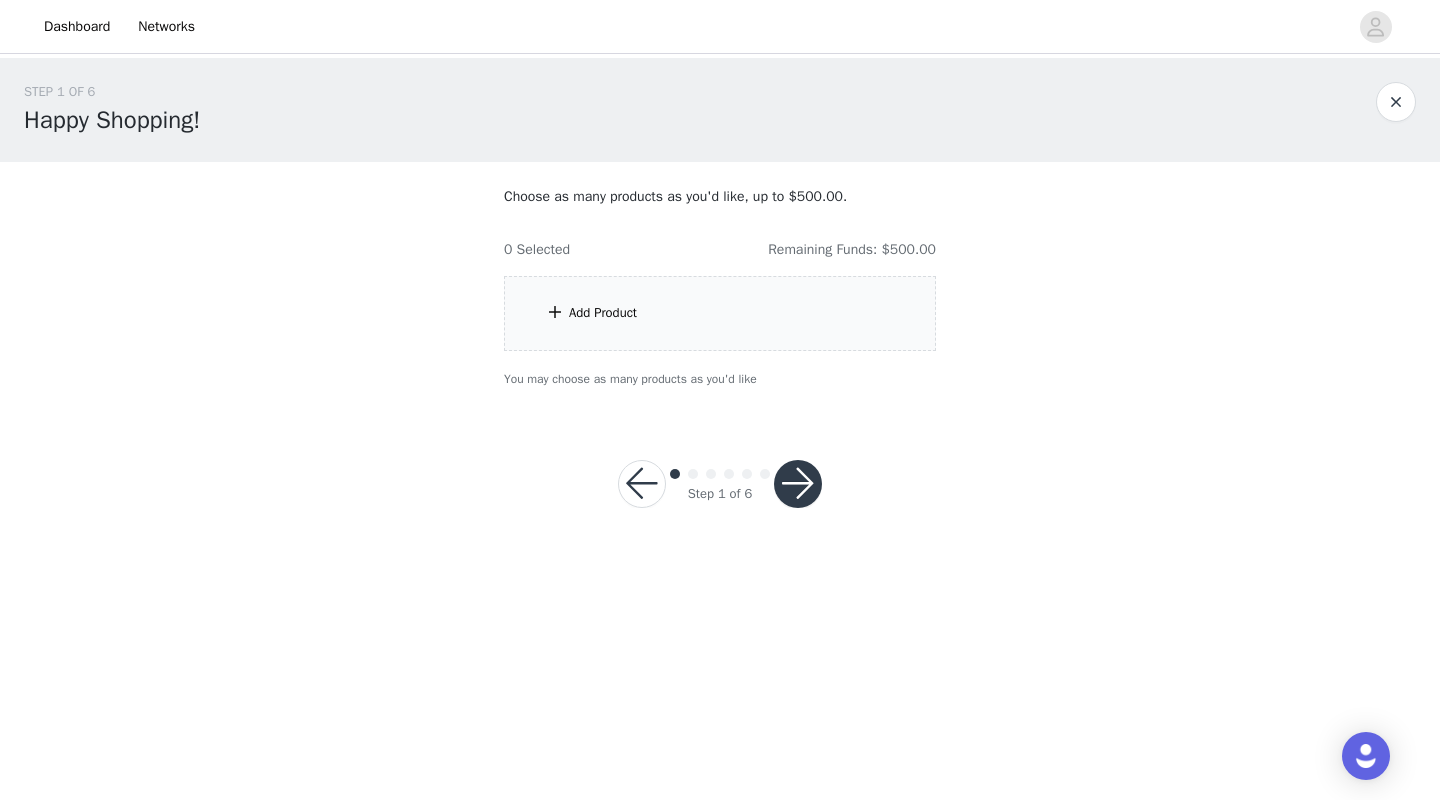 click on "Add Product" at bounding box center [720, 313] 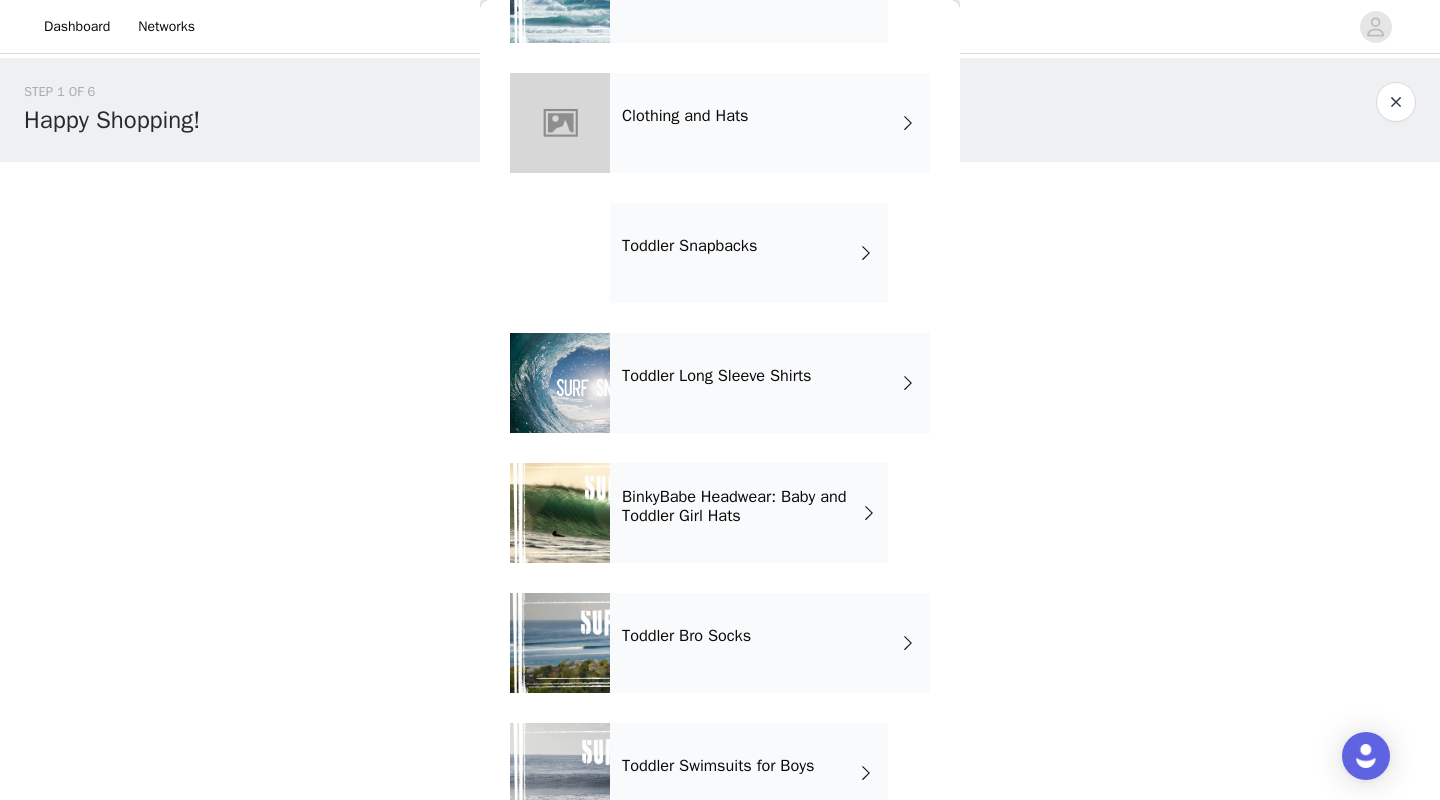 scroll, scrollTop: 175, scrollLeft: 0, axis: vertical 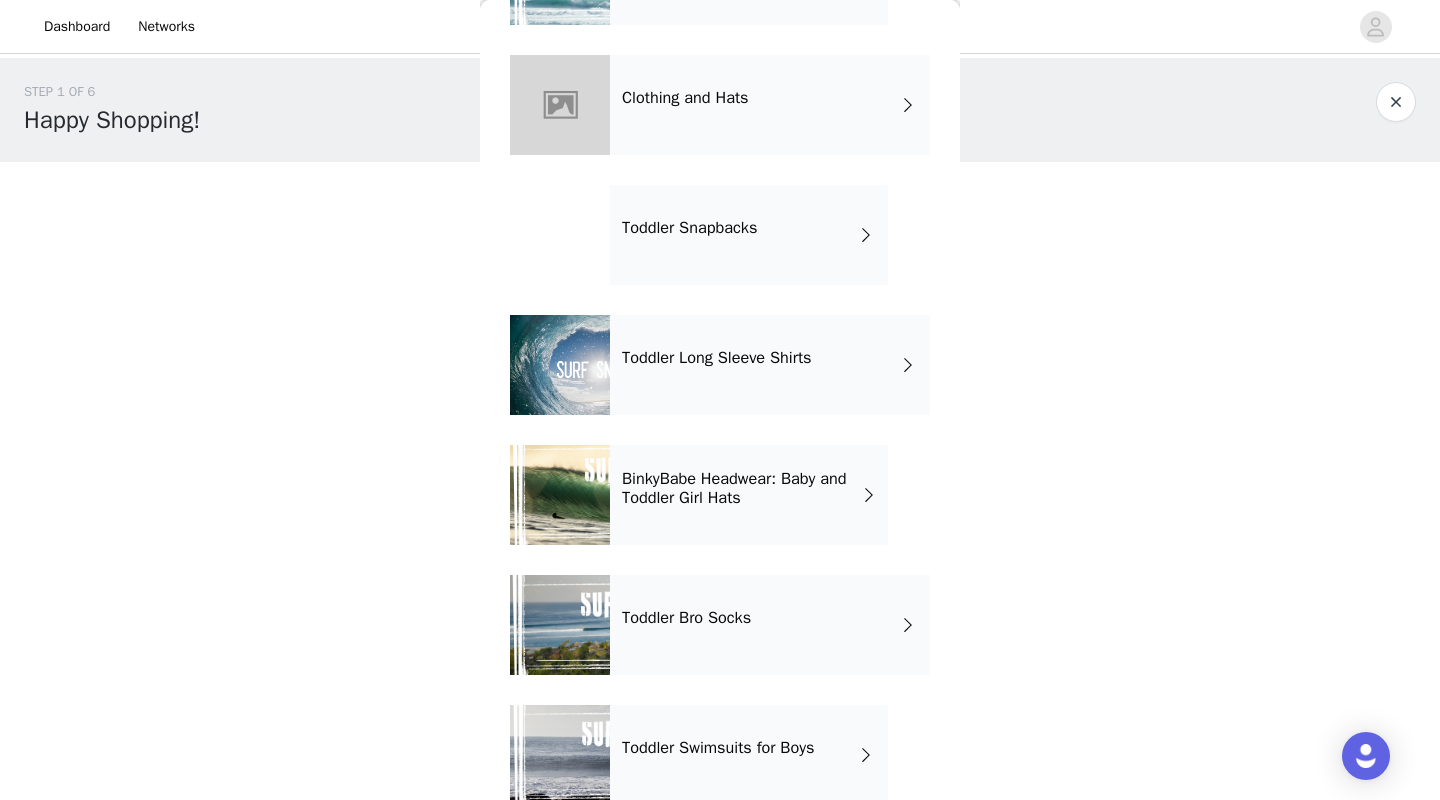 click on "Toddler Snapbacks" at bounding box center (749, 235) 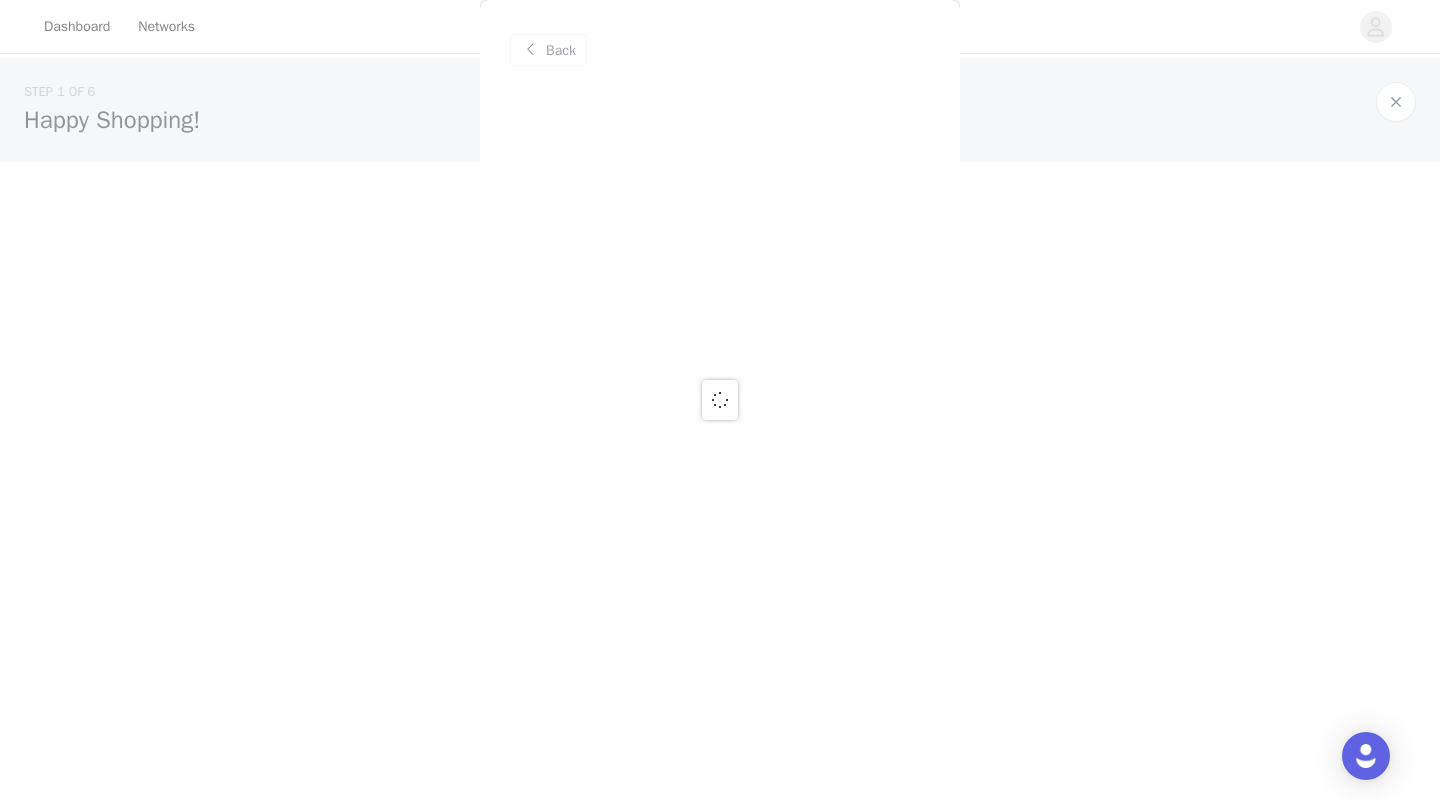 scroll, scrollTop: 0, scrollLeft: 0, axis: both 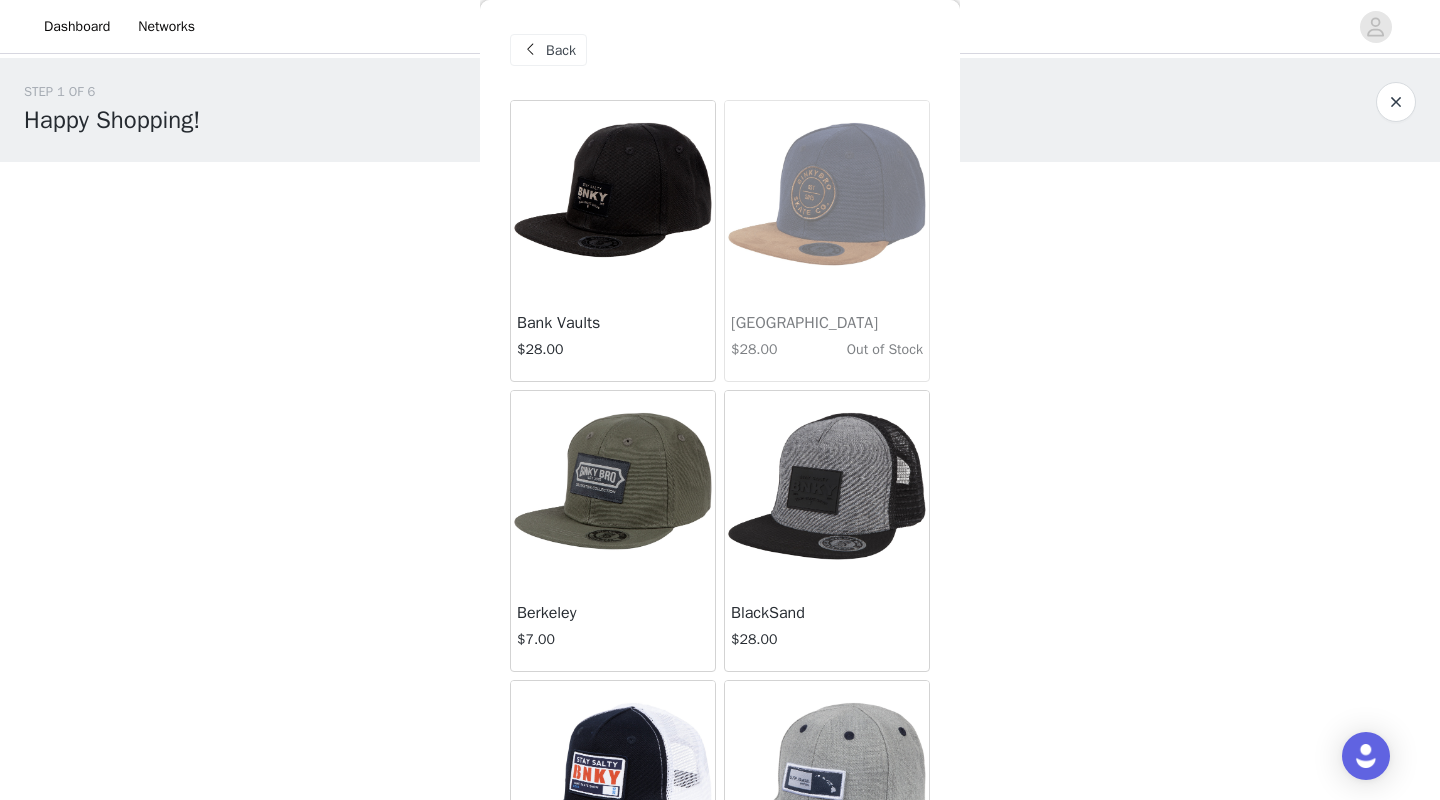 click on "Back" at bounding box center [561, 50] 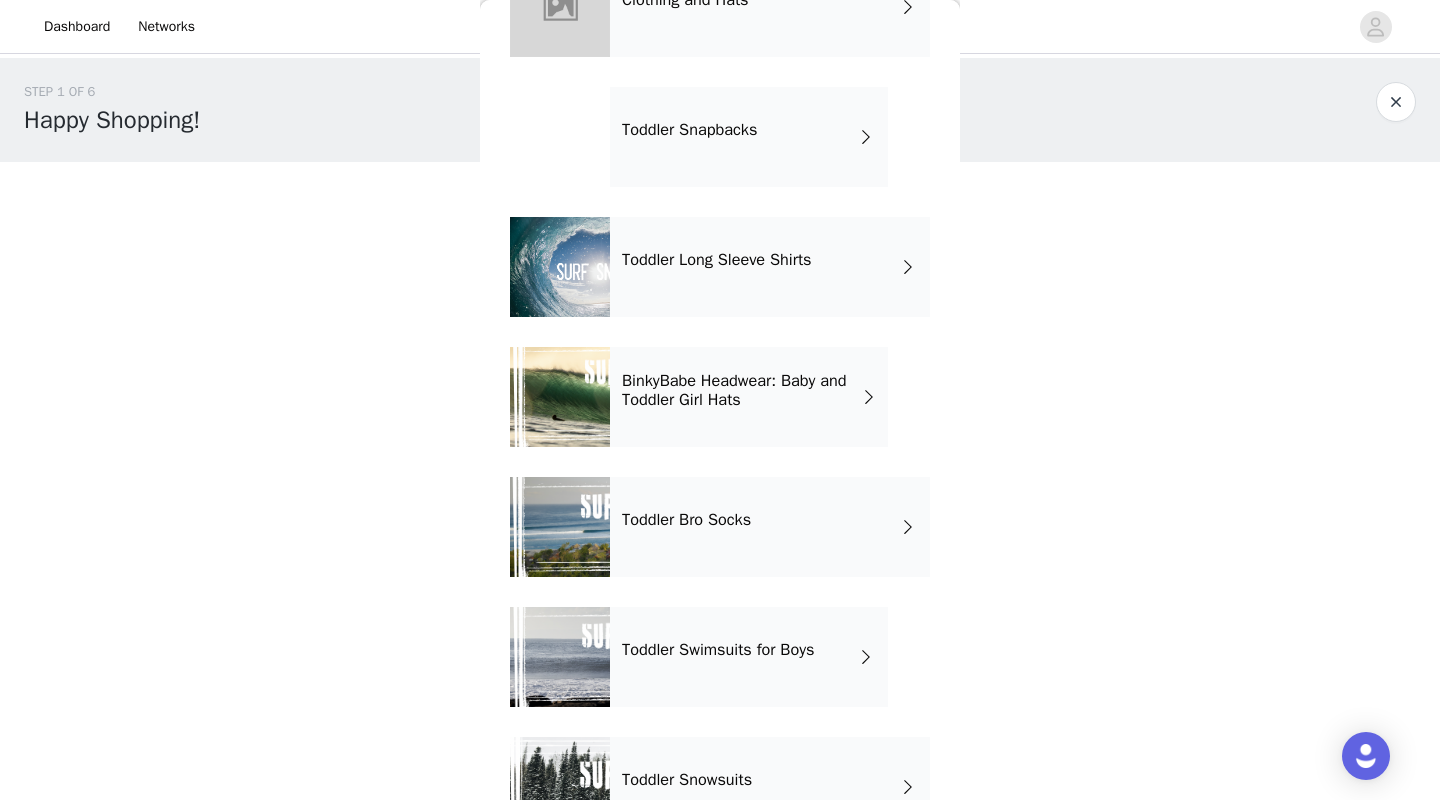 scroll, scrollTop: 291, scrollLeft: 0, axis: vertical 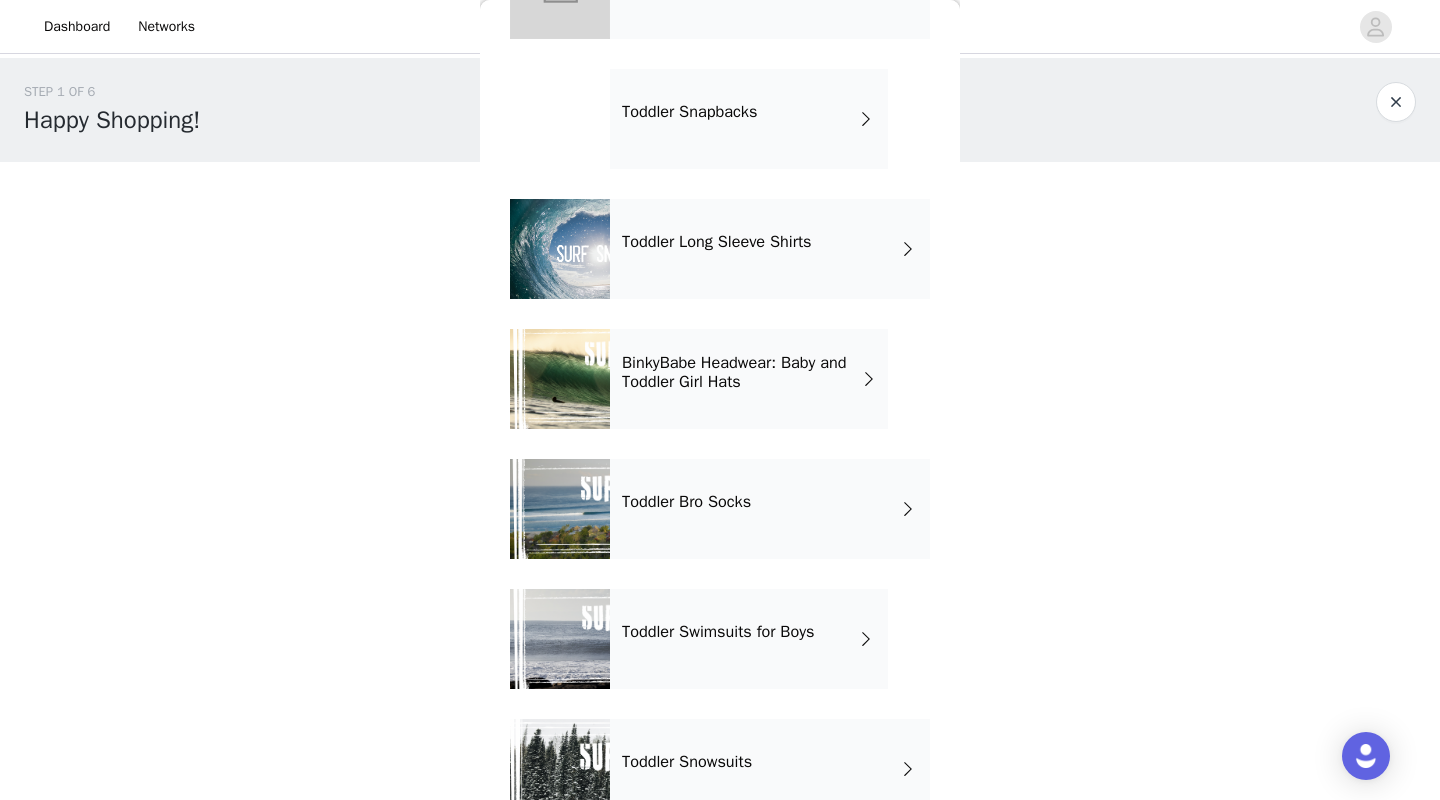 click on "Toddler Bro Socks" at bounding box center [770, 509] 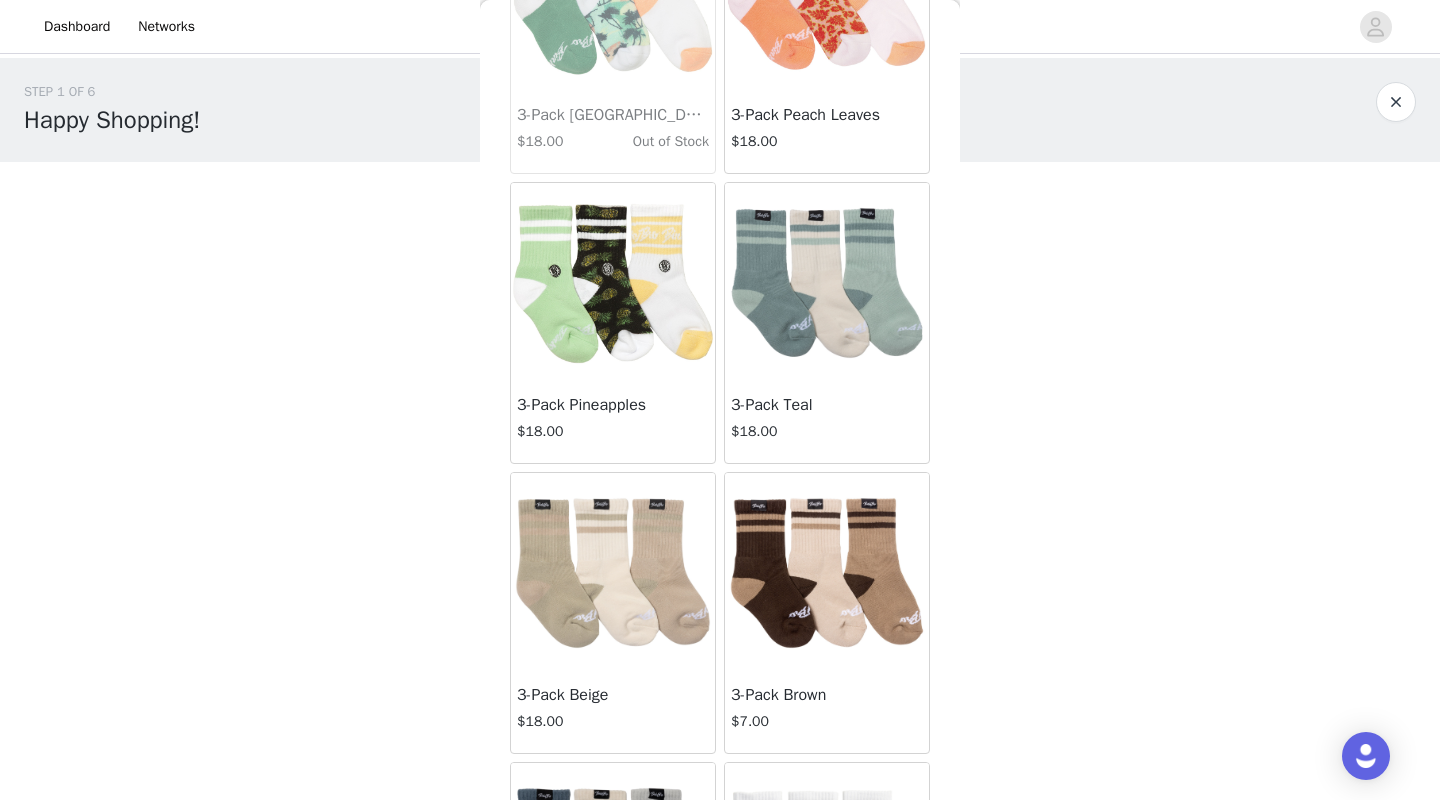 scroll, scrollTop: 1381, scrollLeft: 0, axis: vertical 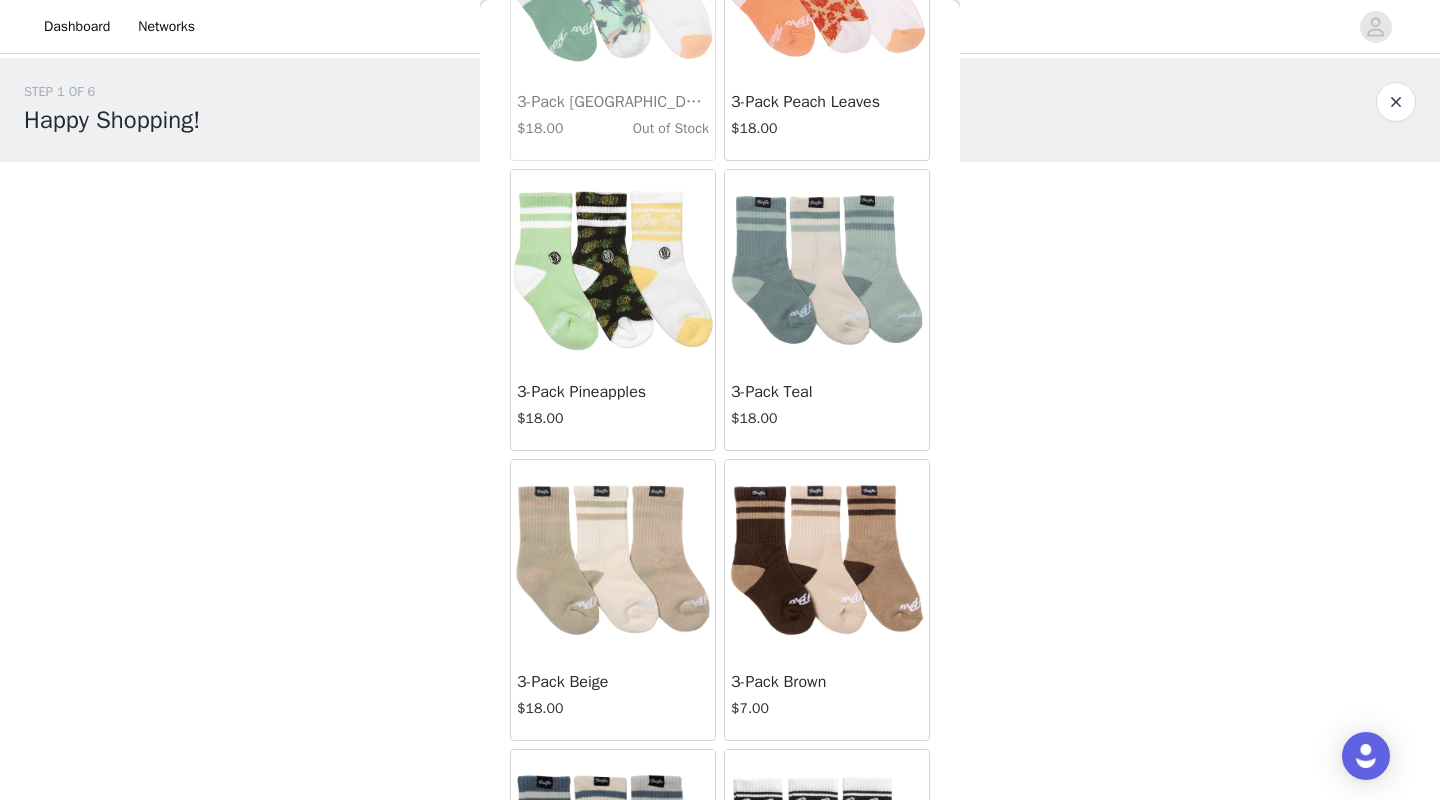 click at bounding box center (613, 560) 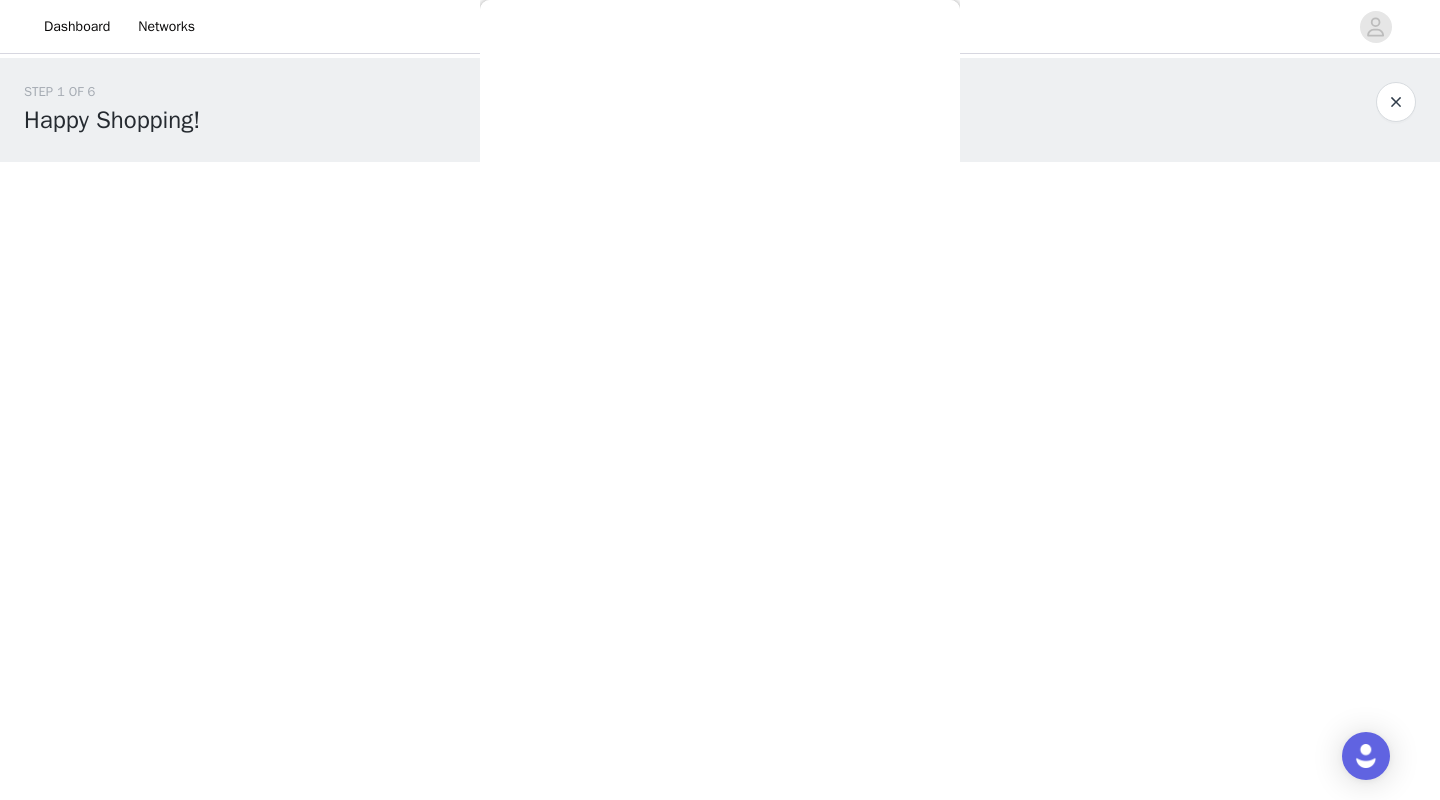 scroll, scrollTop: 172, scrollLeft: 0, axis: vertical 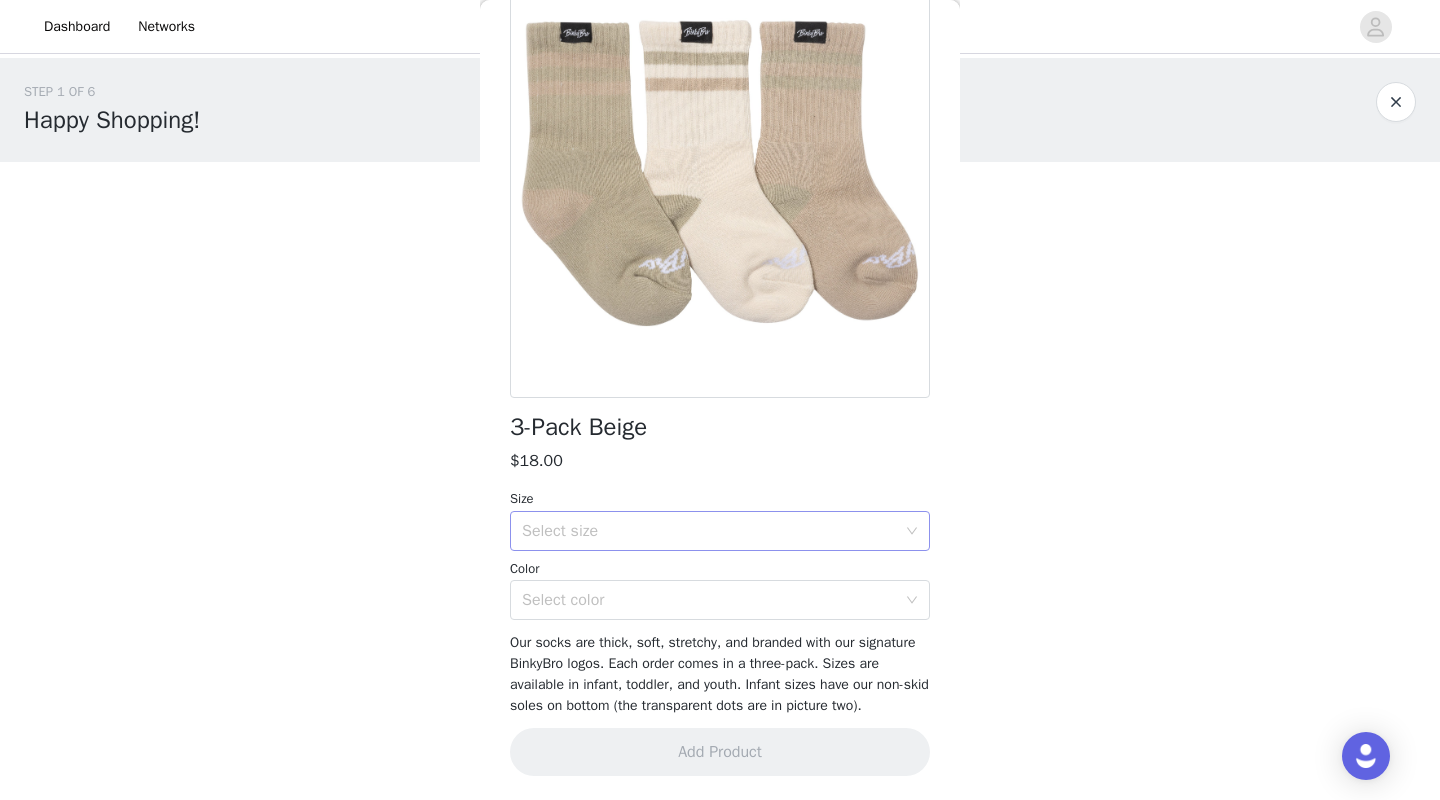 click on "Select size" at bounding box center [709, 531] 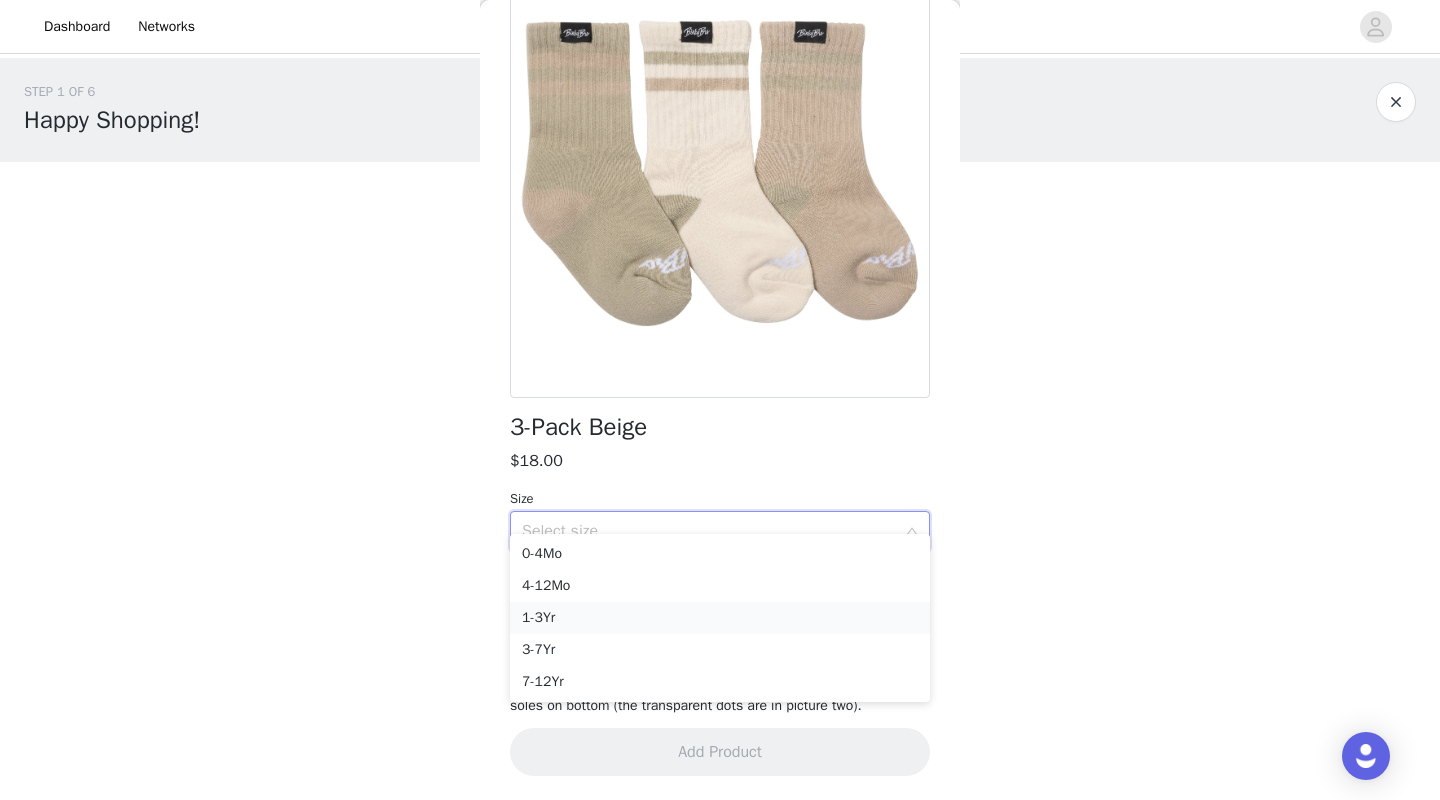 click on "1-3Yr" at bounding box center [720, 618] 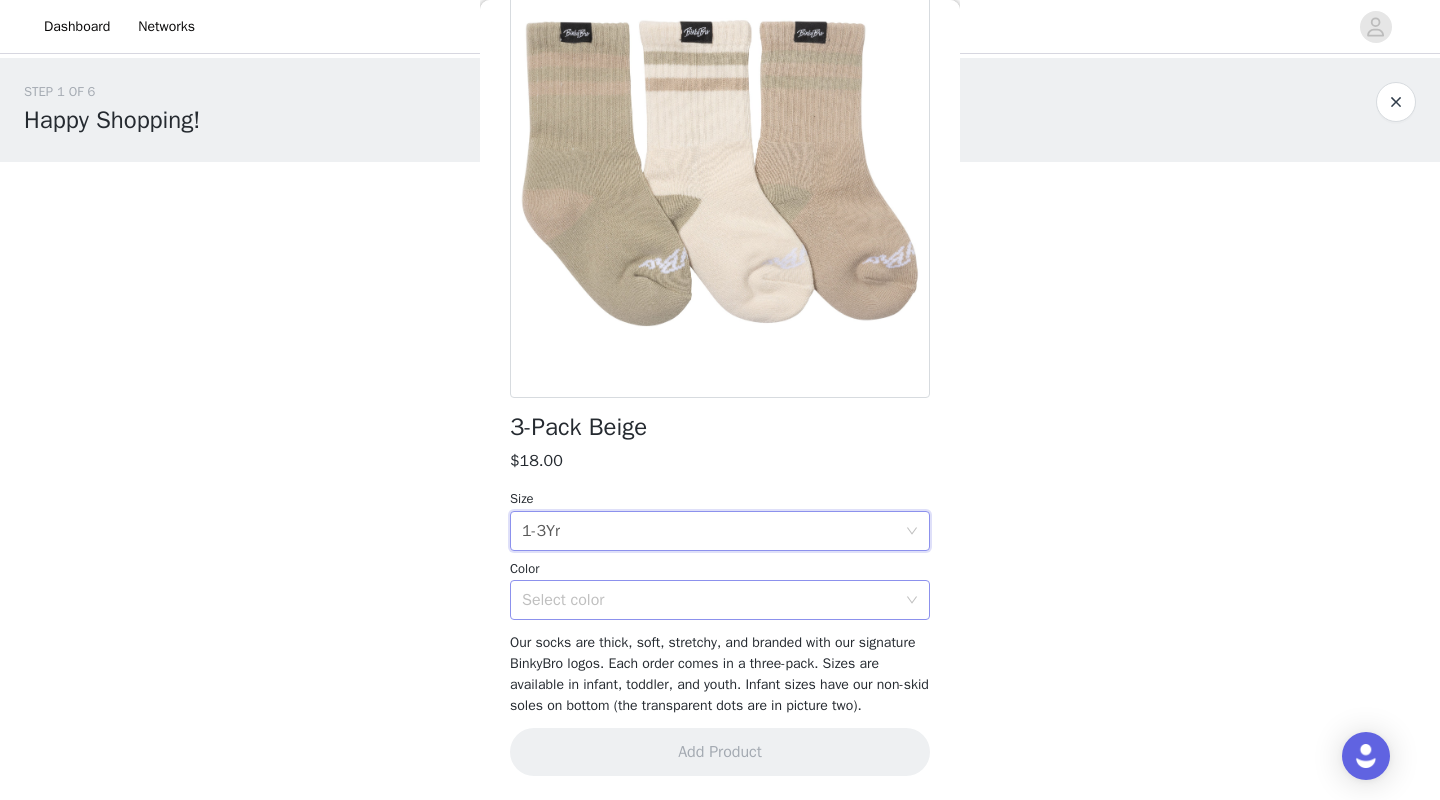click on "Select color" at bounding box center [709, 600] 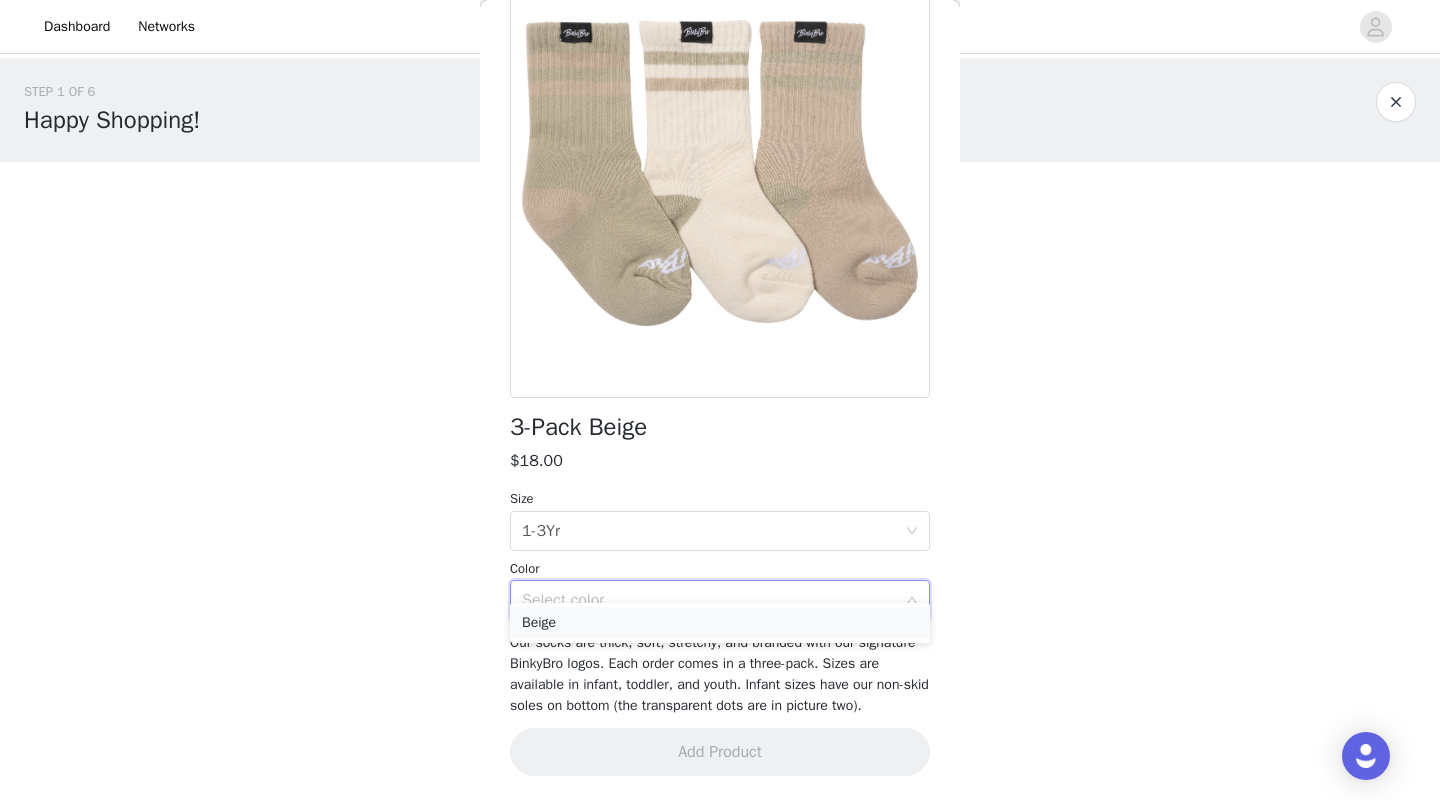 click on "Beige" at bounding box center [720, 623] 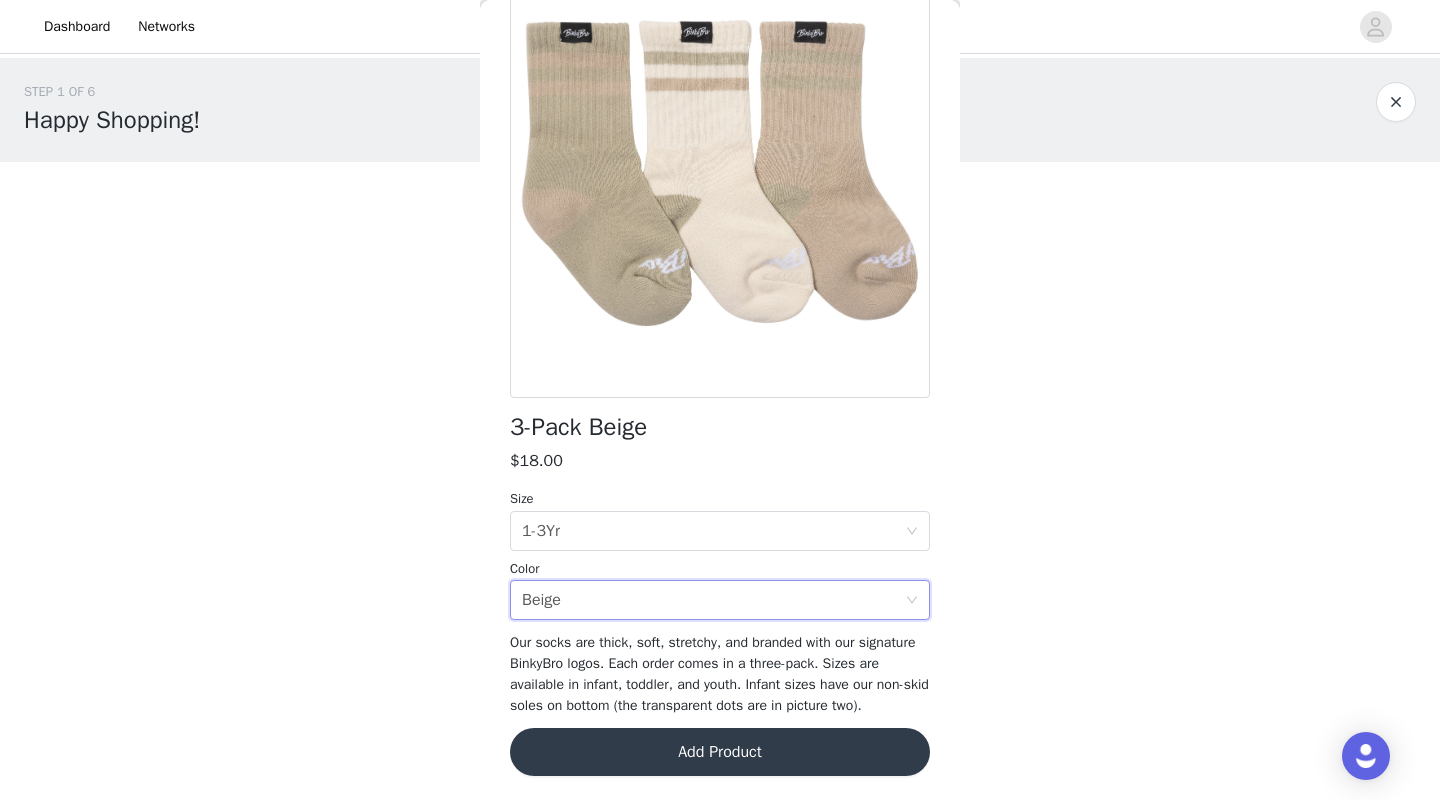 click on "Add Product" at bounding box center (720, 752) 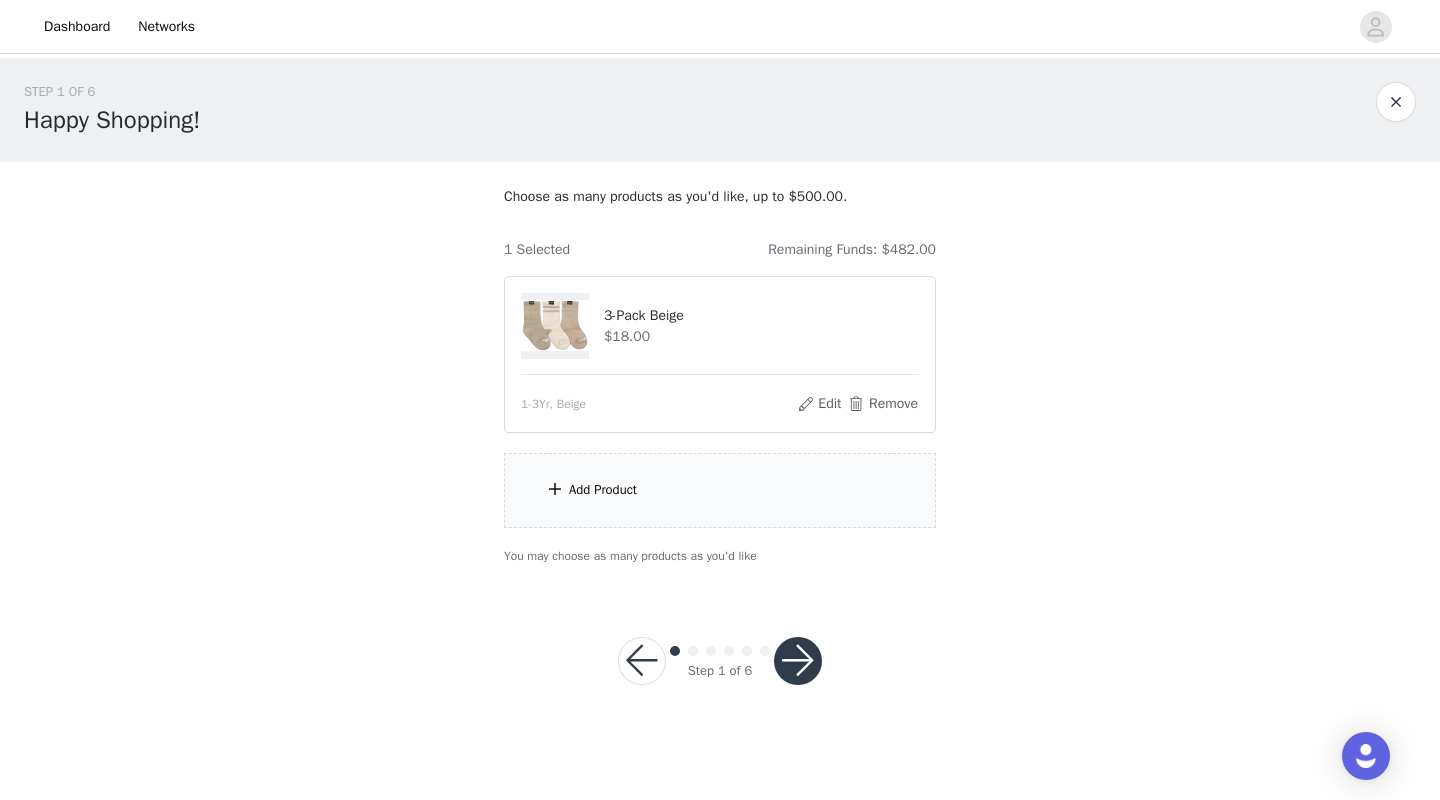 click on "Add Product" at bounding box center (603, 490) 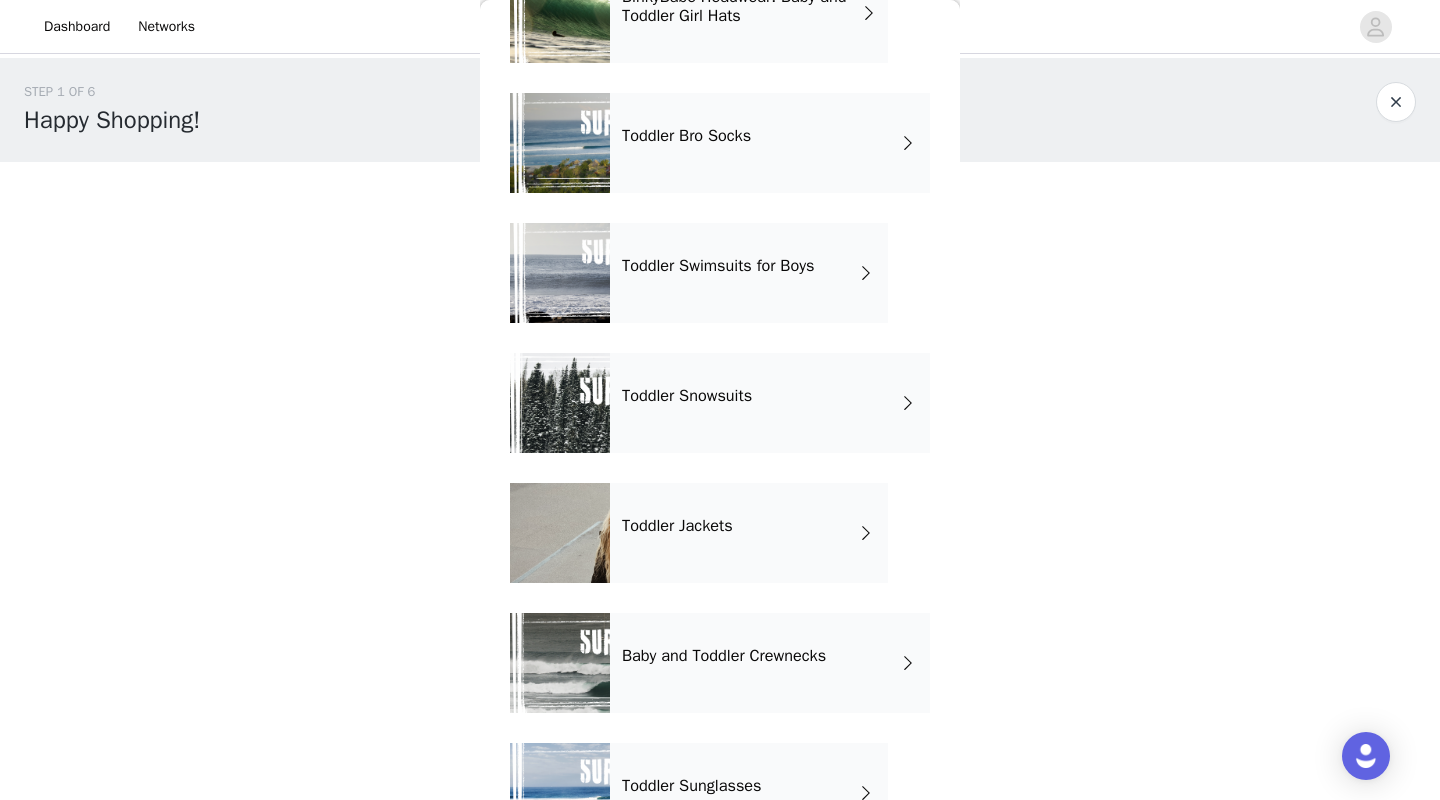 scroll, scrollTop: 658, scrollLeft: 0, axis: vertical 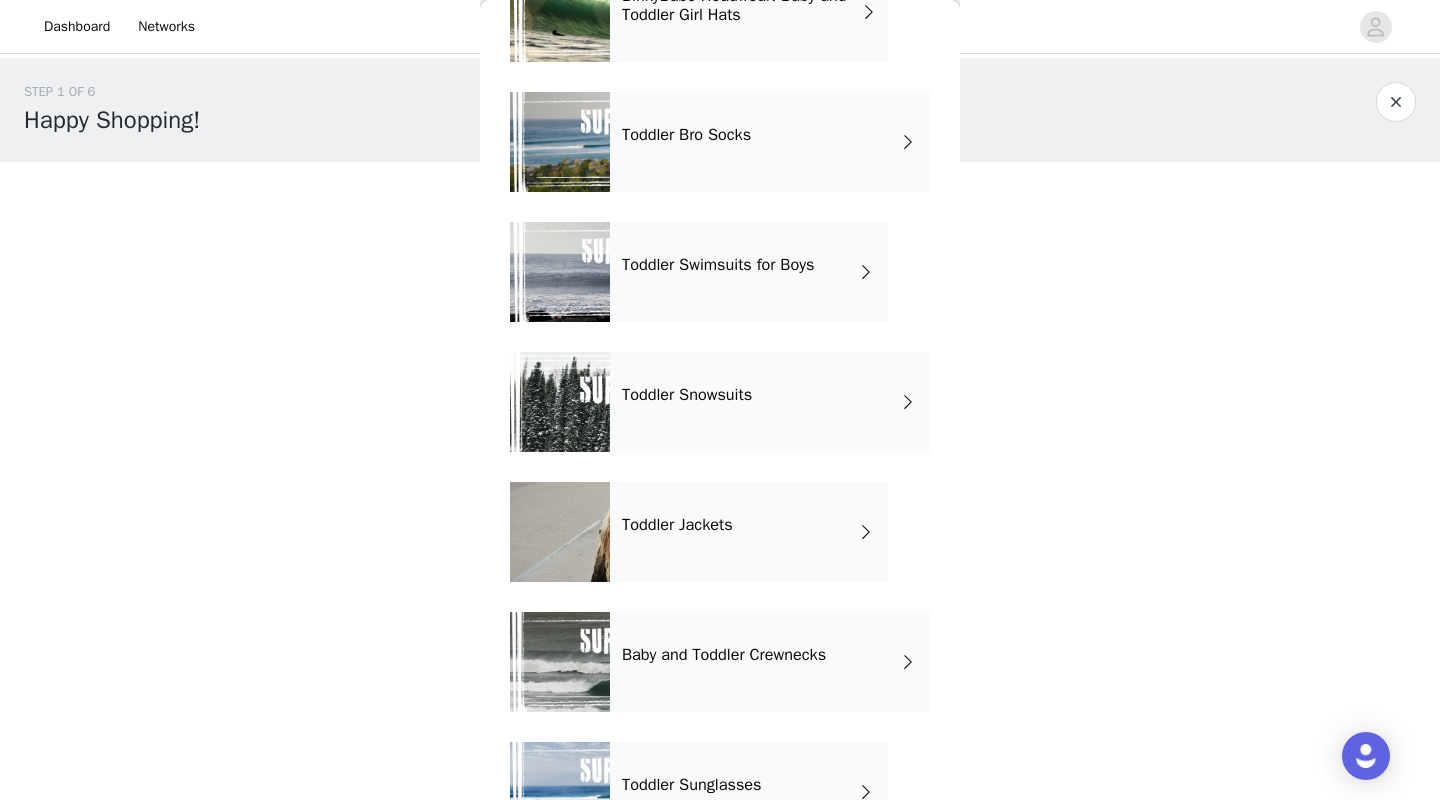 click on "Toddler Bro Socks" at bounding box center (770, 142) 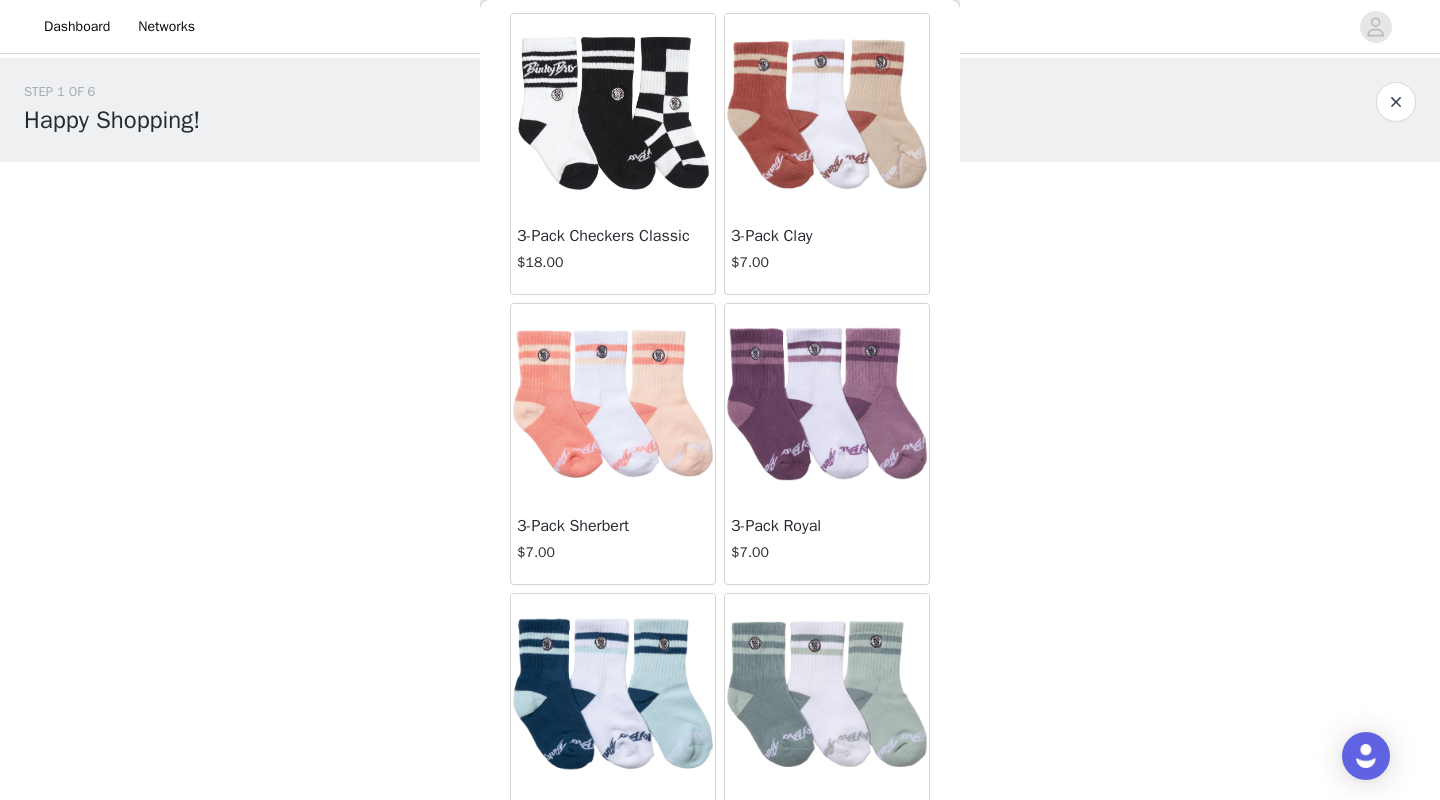 scroll, scrollTop: 0, scrollLeft: 0, axis: both 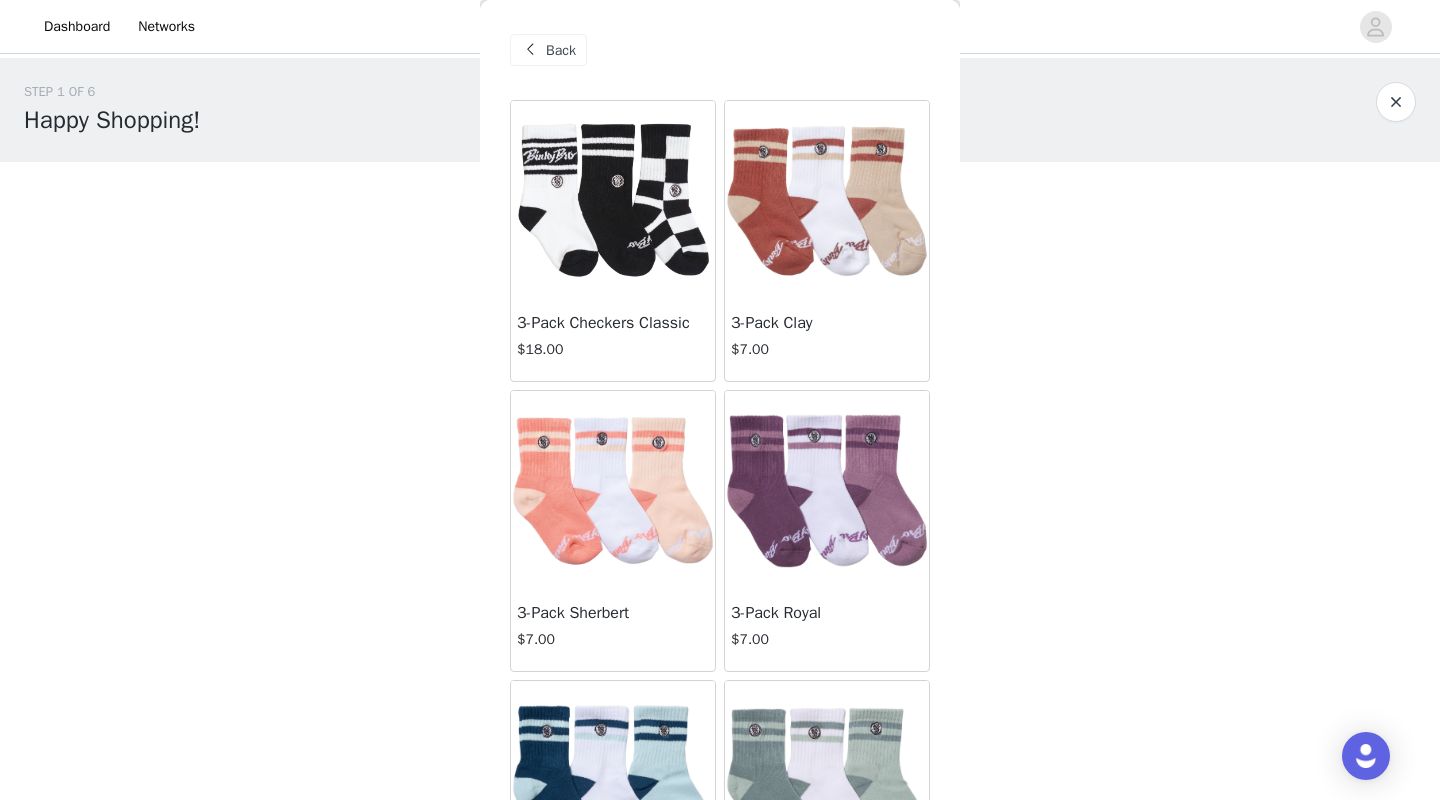 click on "Back" at bounding box center [561, 50] 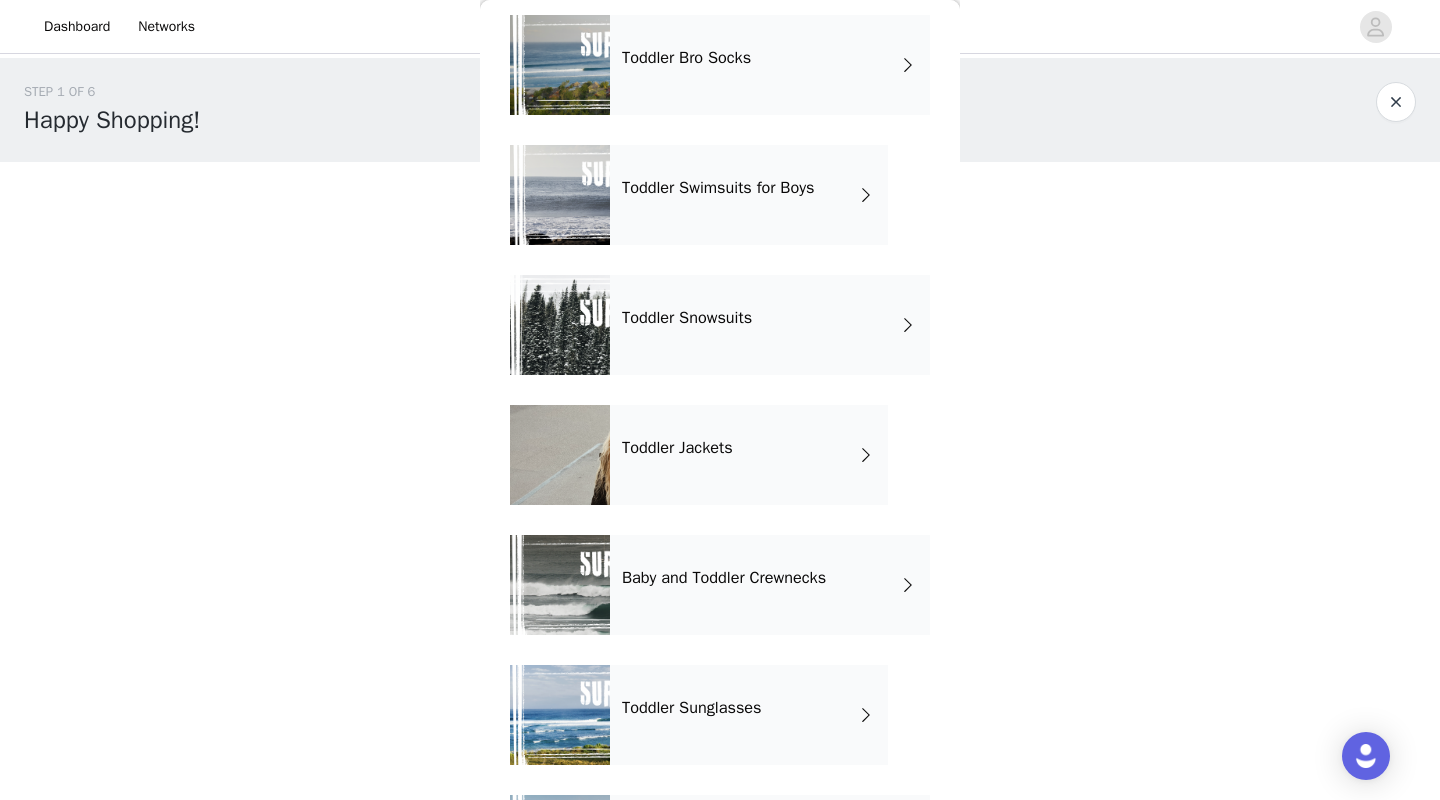 scroll, scrollTop: 747, scrollLeft: 0, axis: vertical 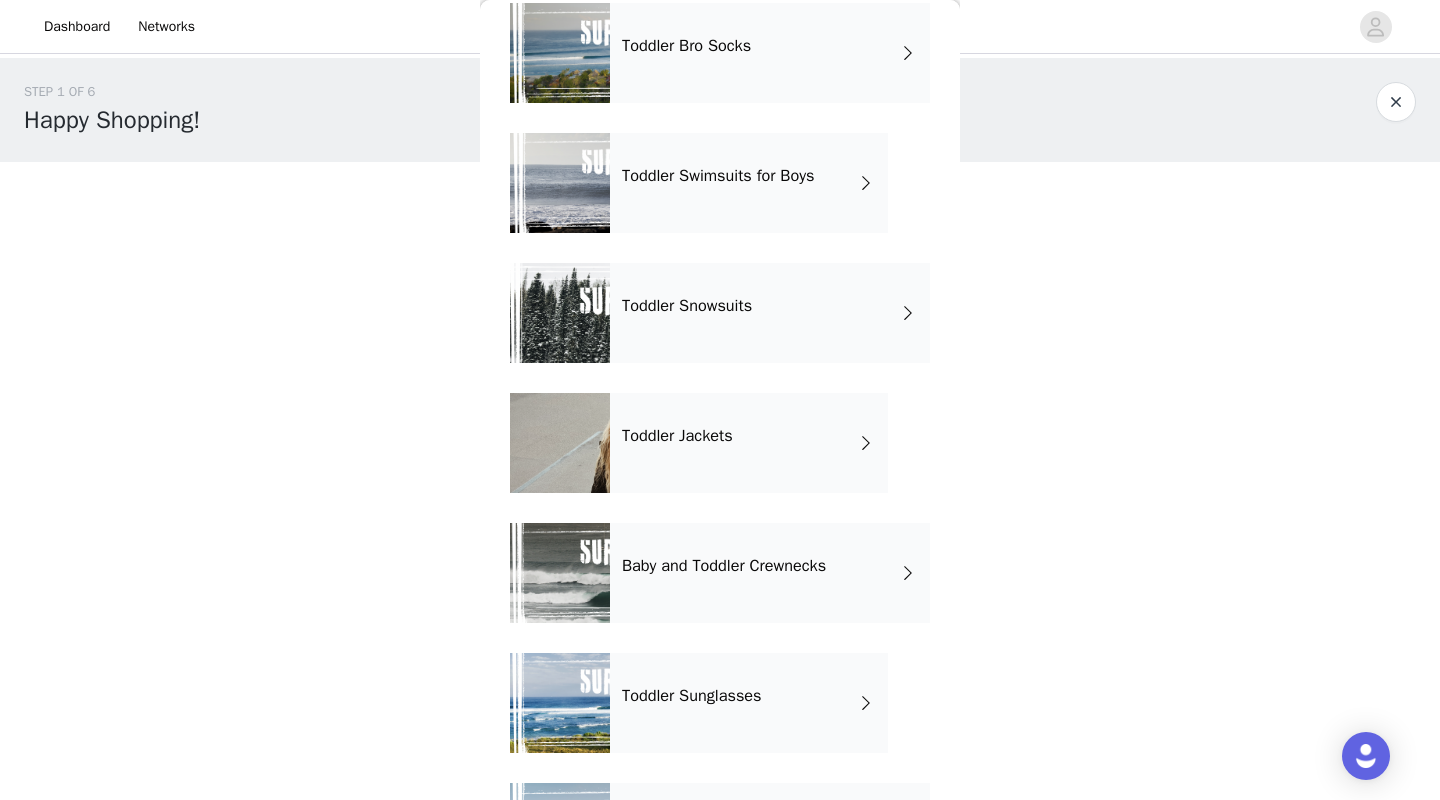click on "Toddler Snowsuits" at bounding box center [687, 306] 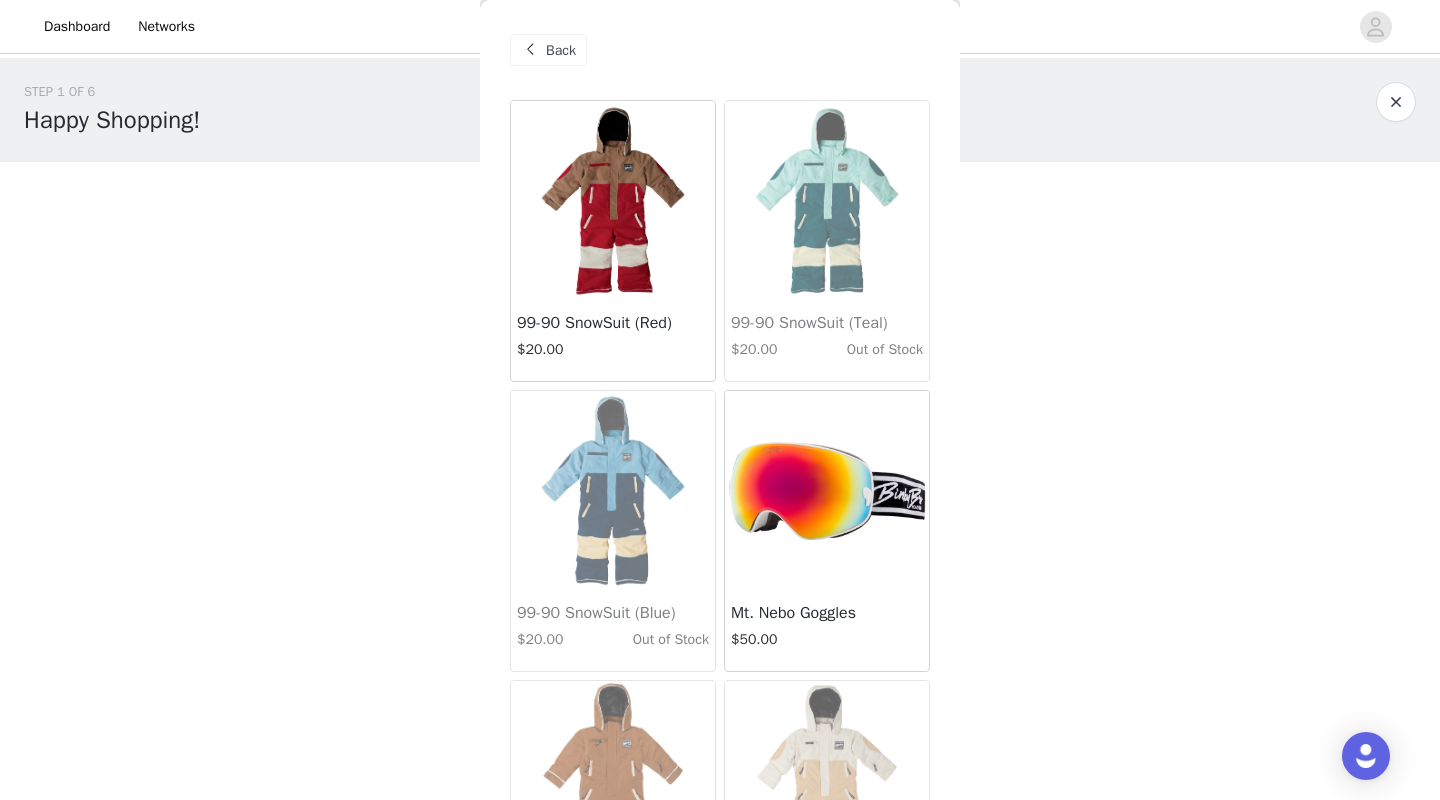 scroll, scrollTop: 0, scrollLeft: 0, axis: both 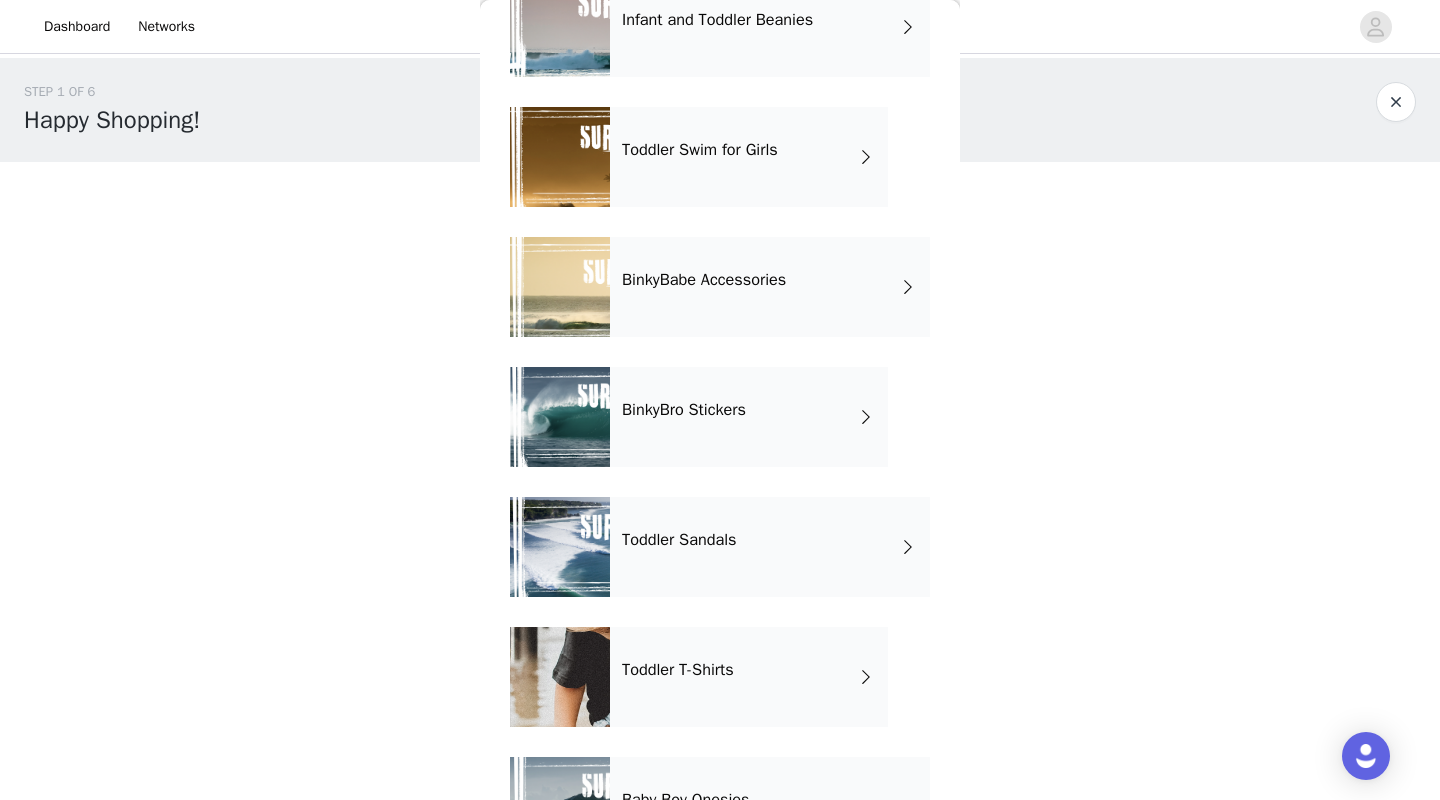 click on "Toddler Sandals" at bounding box center [770, 547] 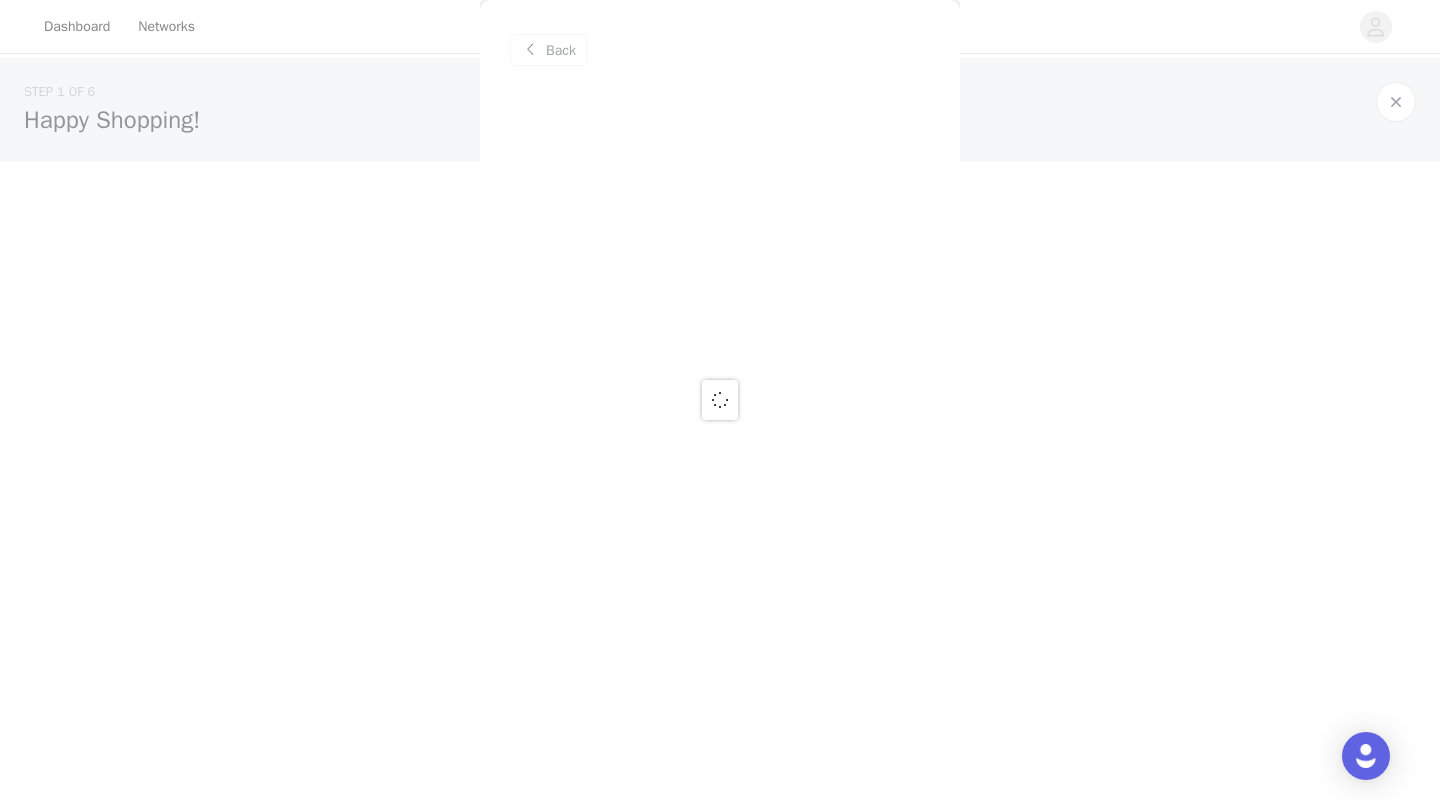 scroll, scrollTop: 0, scrollLeft: 0, axis: both 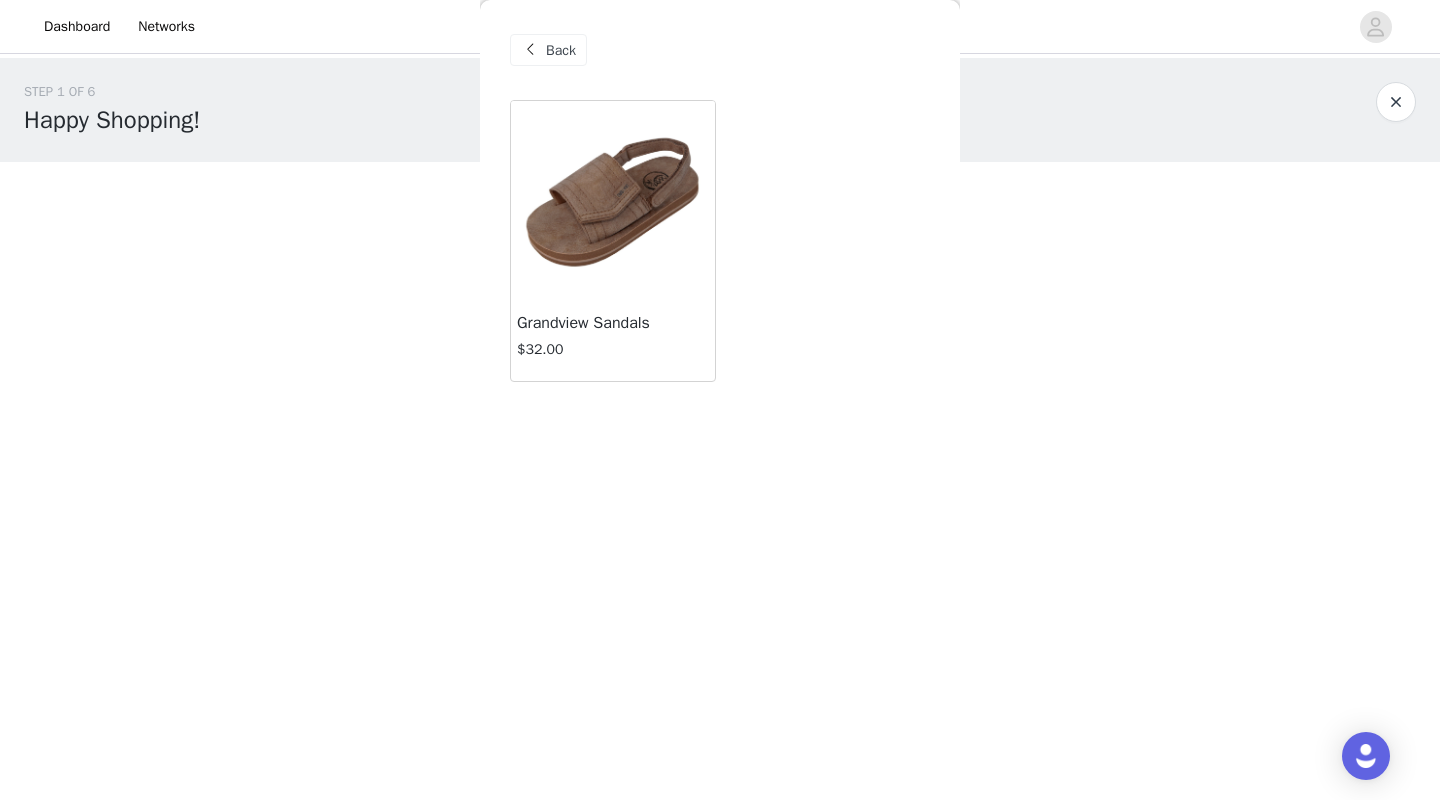 click on "Back" at bounding box center (561, 50) 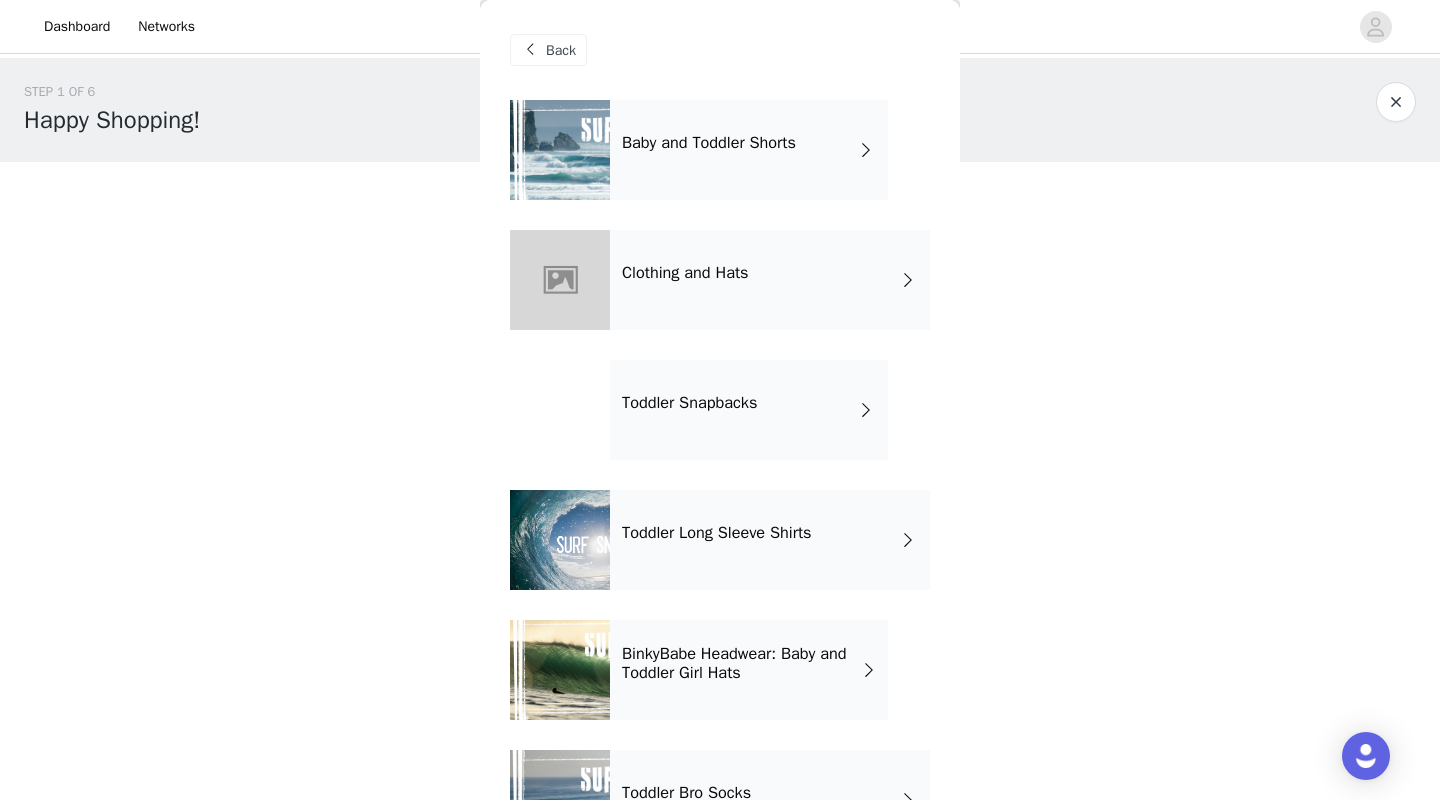 scroll, scrollTop: 0, scrollLeft: 0, axis: both 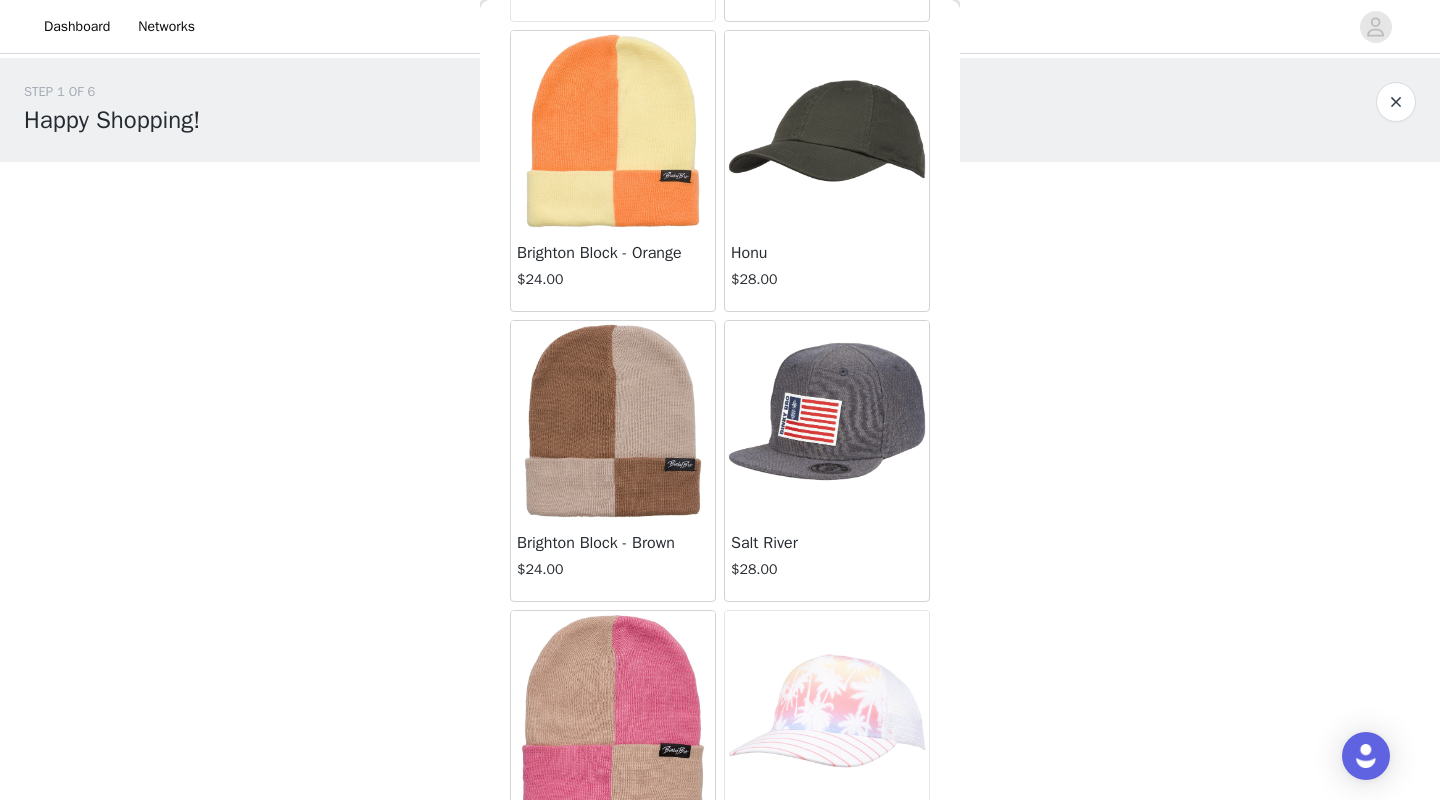 click at bounding box center [613, 421] 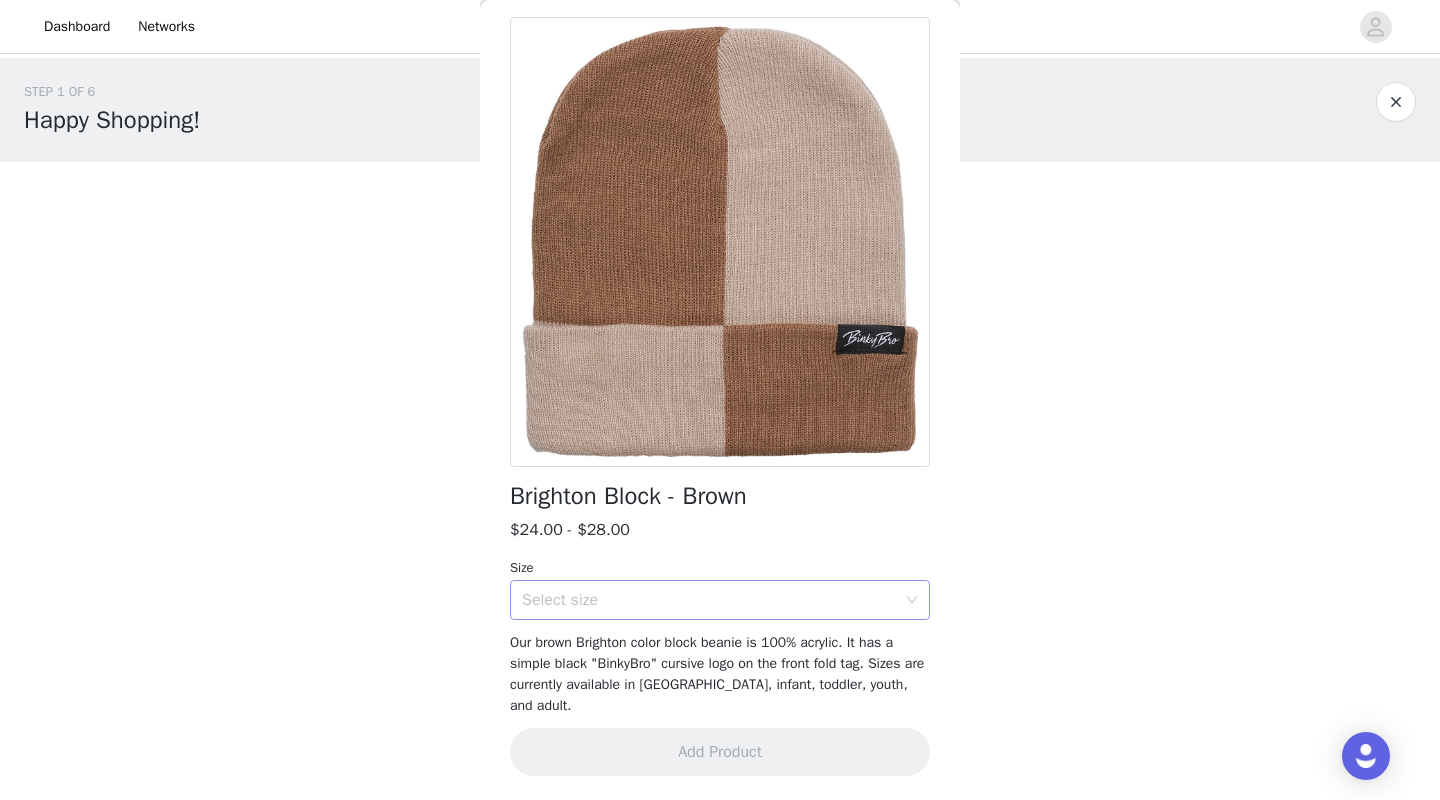 scroll, scrollTop: 82, scrollLeft: 0, axis: vertical 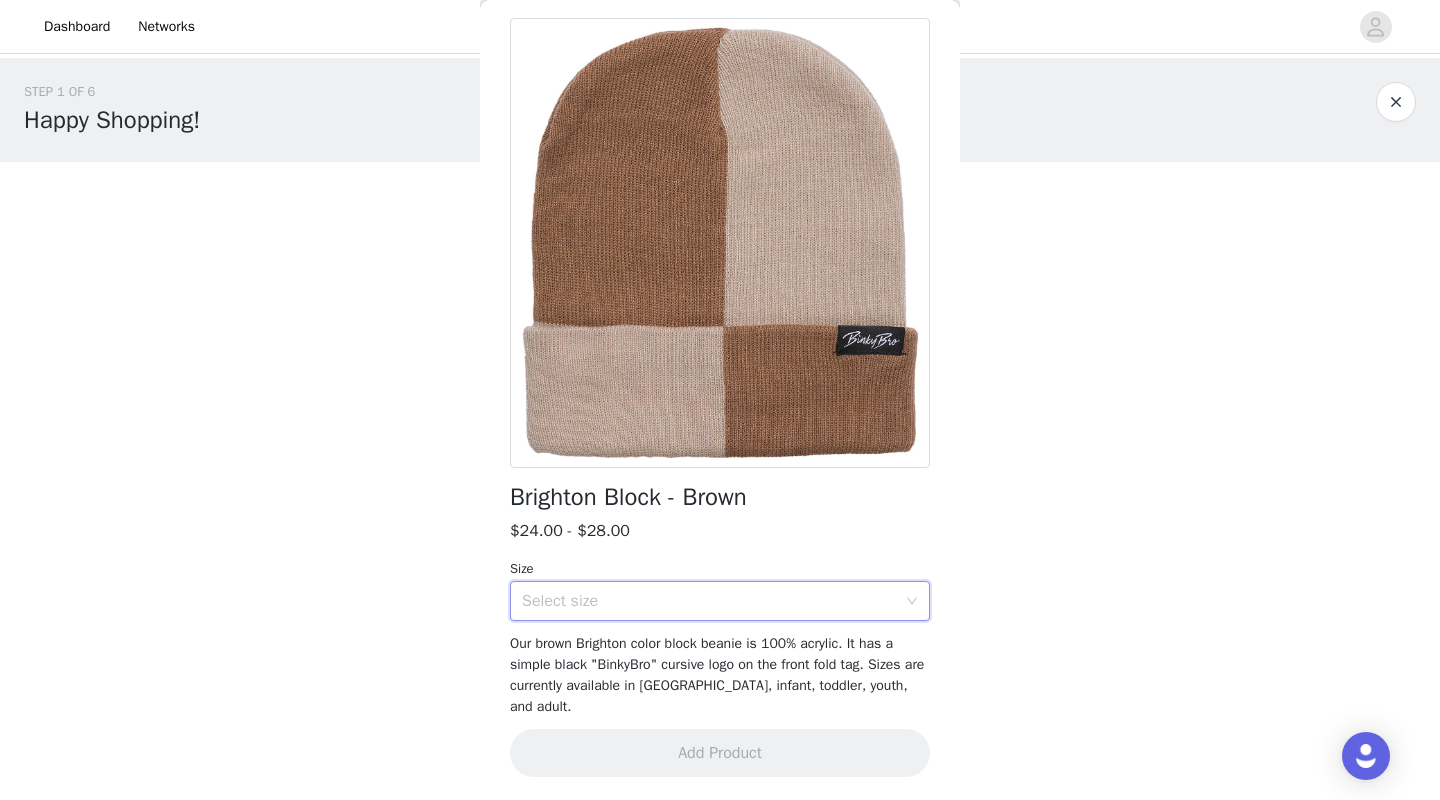 click on "Select size" at bounding box center [713, 601] 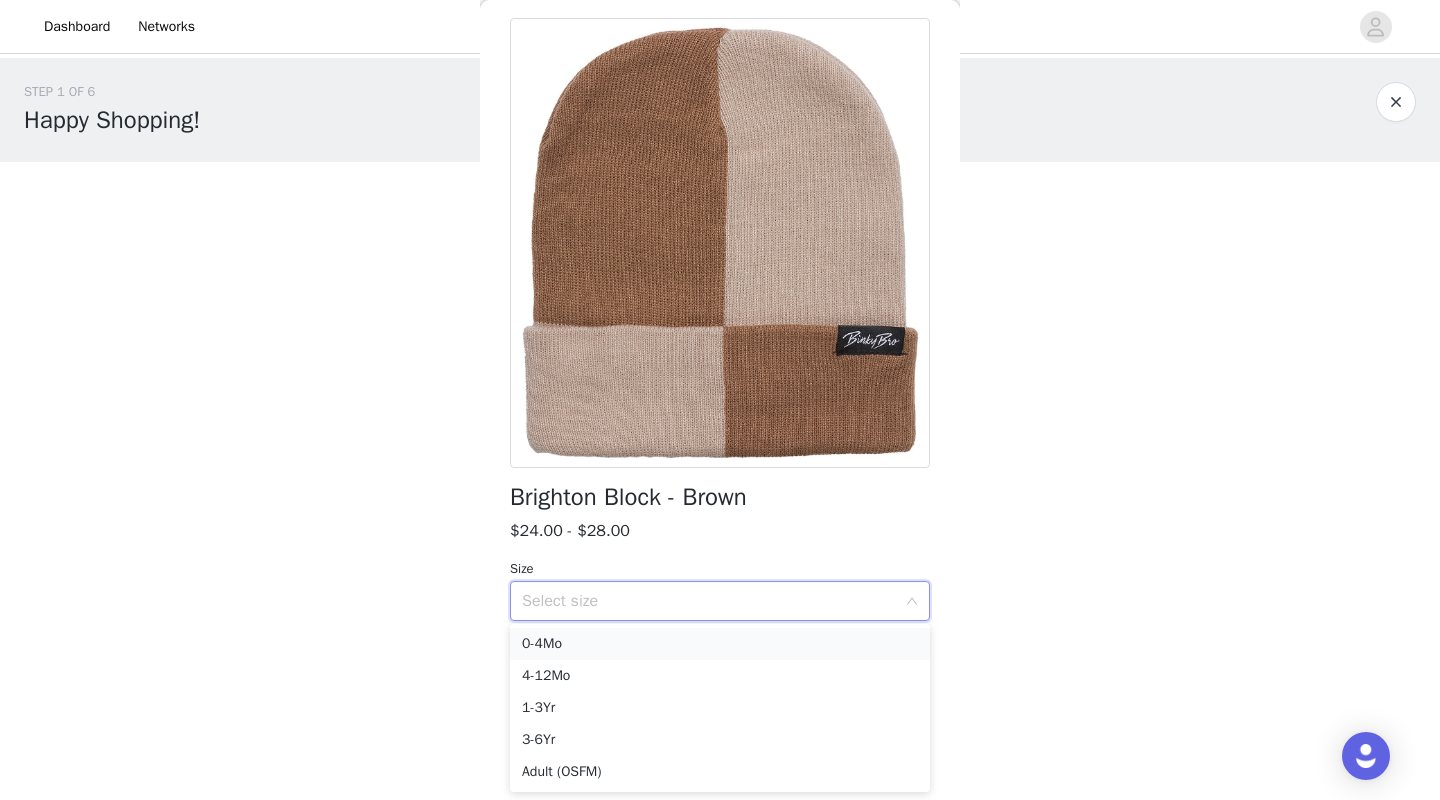 scroll, scrollTop: 0, scrollLeft: 0, axis: both 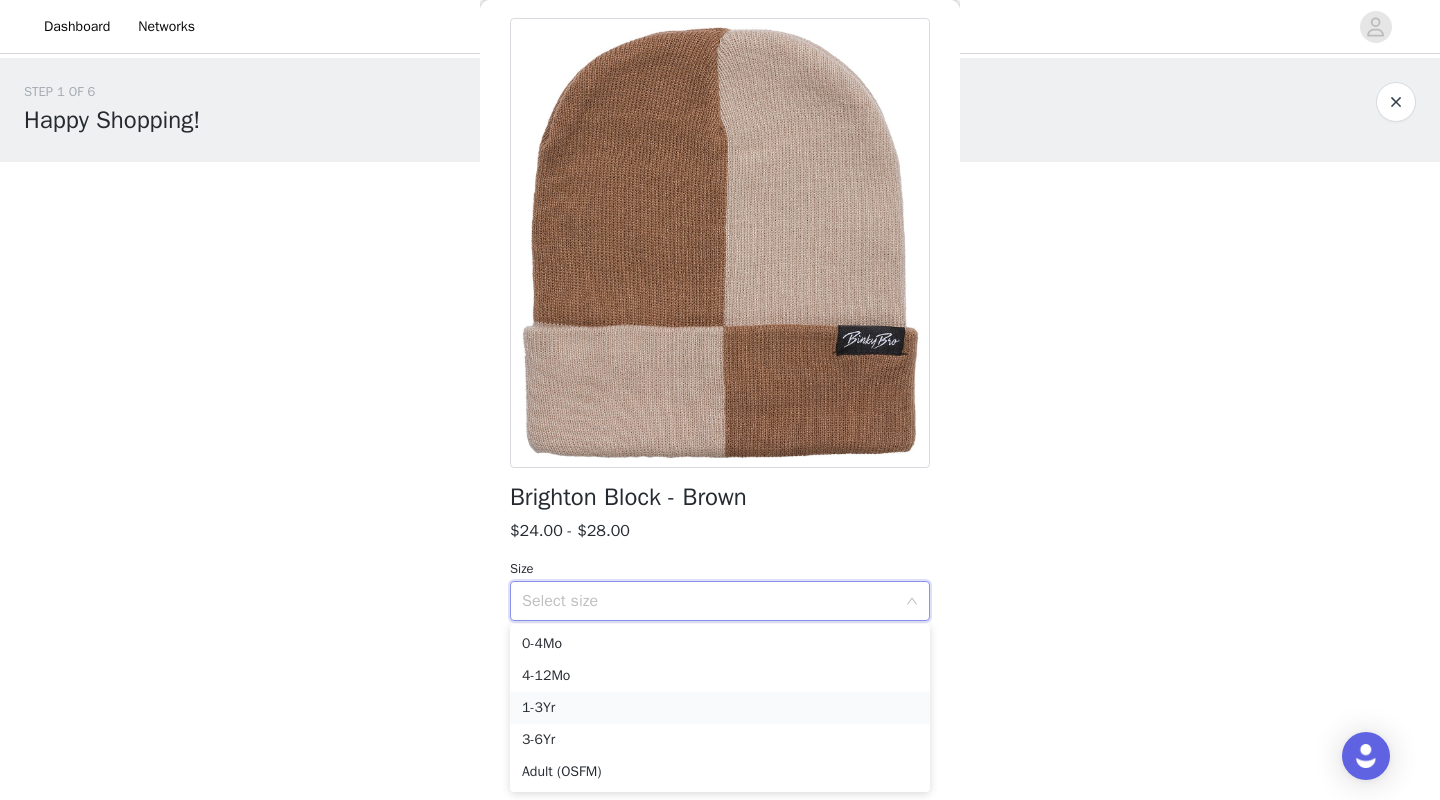 click on "1-3Yr" at bounding box center [720, 708] 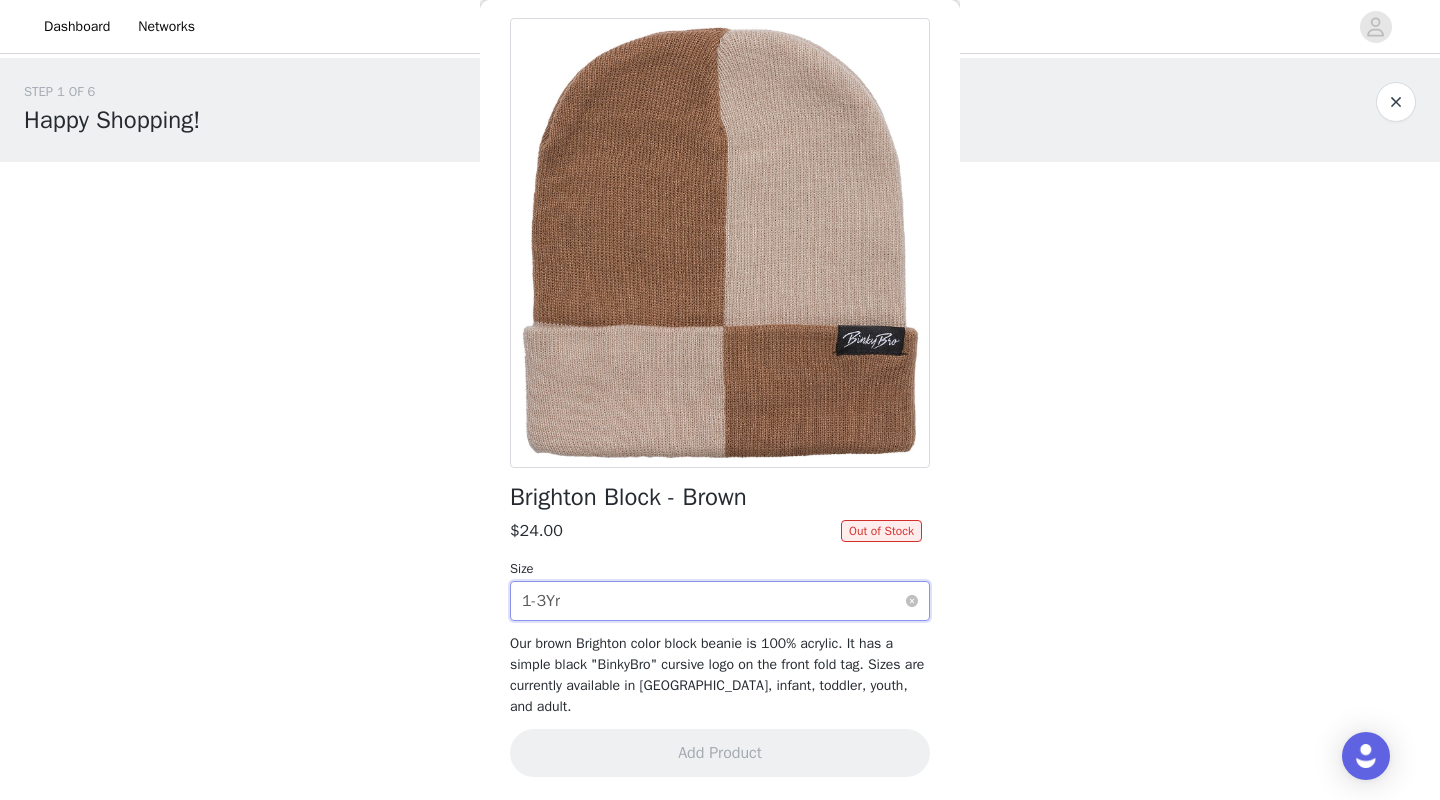 click on "Select size 1-3Yr" at bounding box center (713, 601) 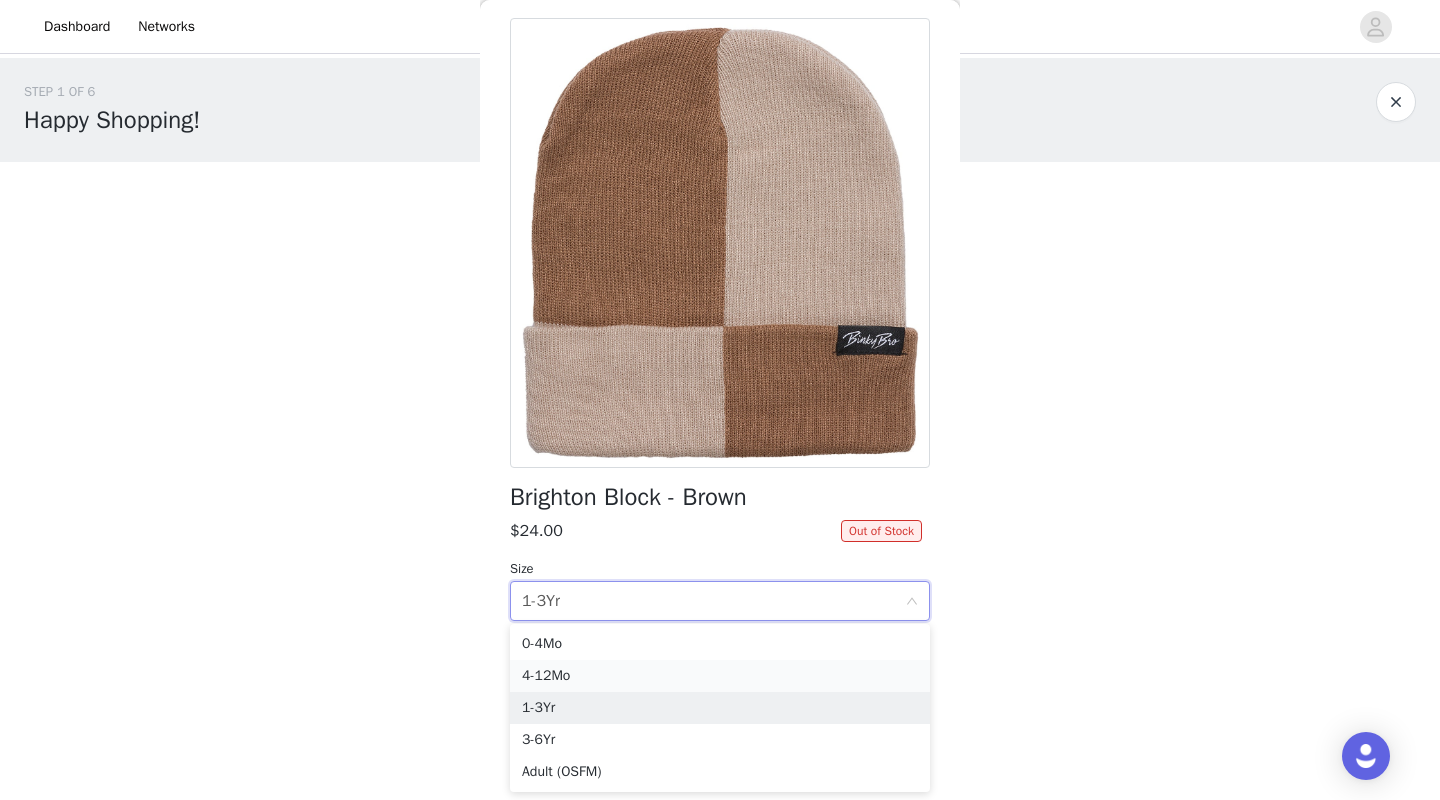 click on "4-12Mo" at bounding box center [720, 676] 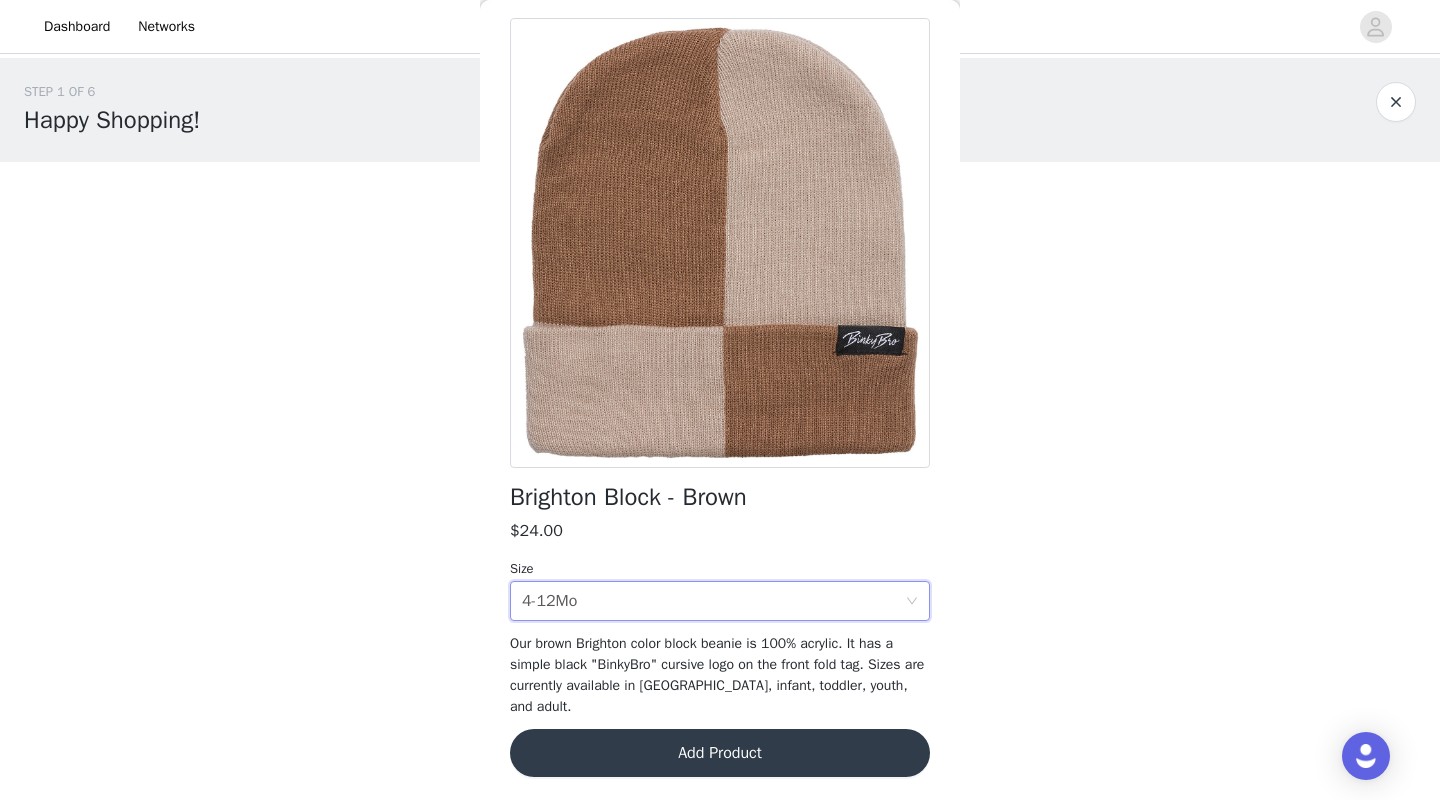 click on "Add Product" at bounding box center [720, 753] 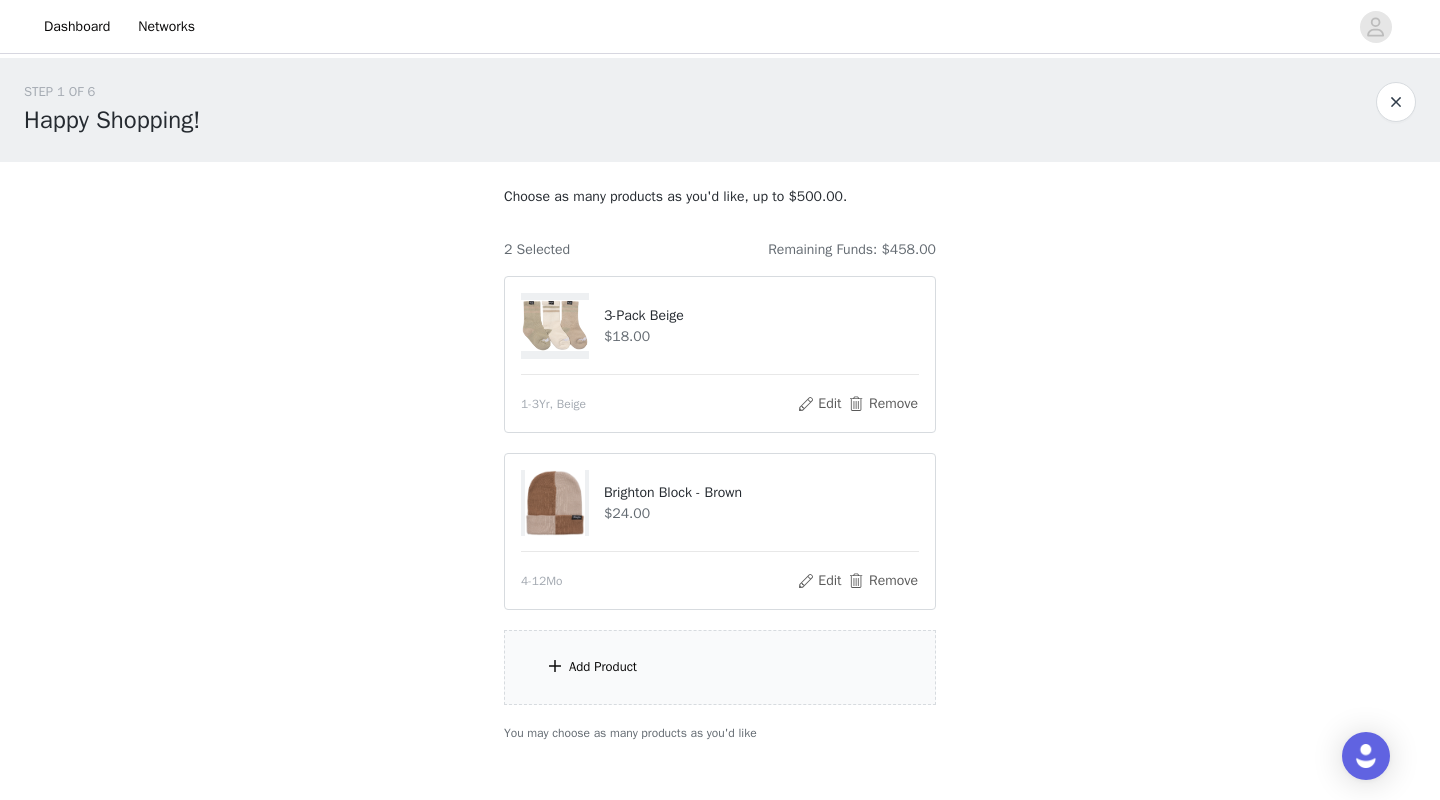 click on "Add Product" at bounding box center [603, 667] 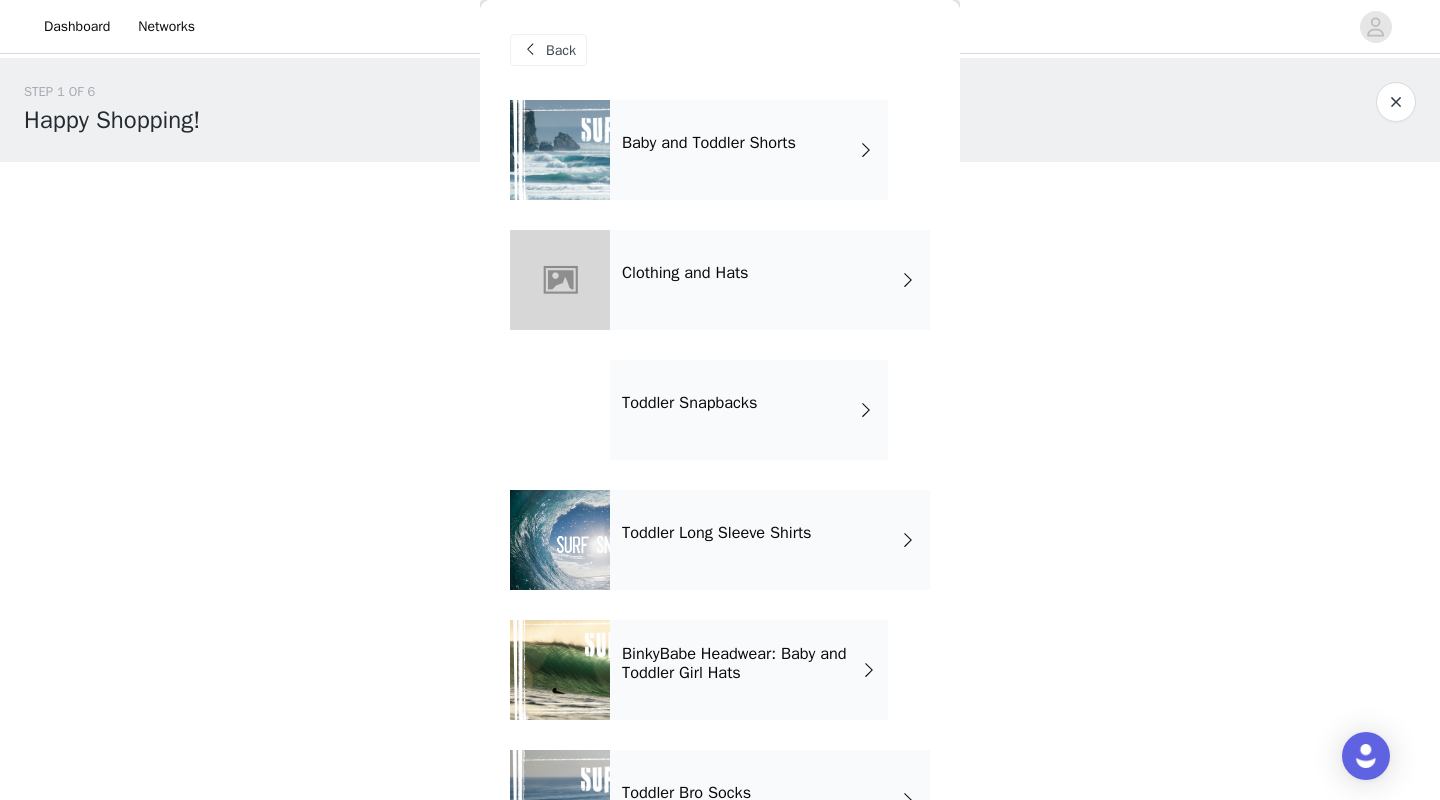 click on "Clothing and Hats" at bounding box center [685, 273] 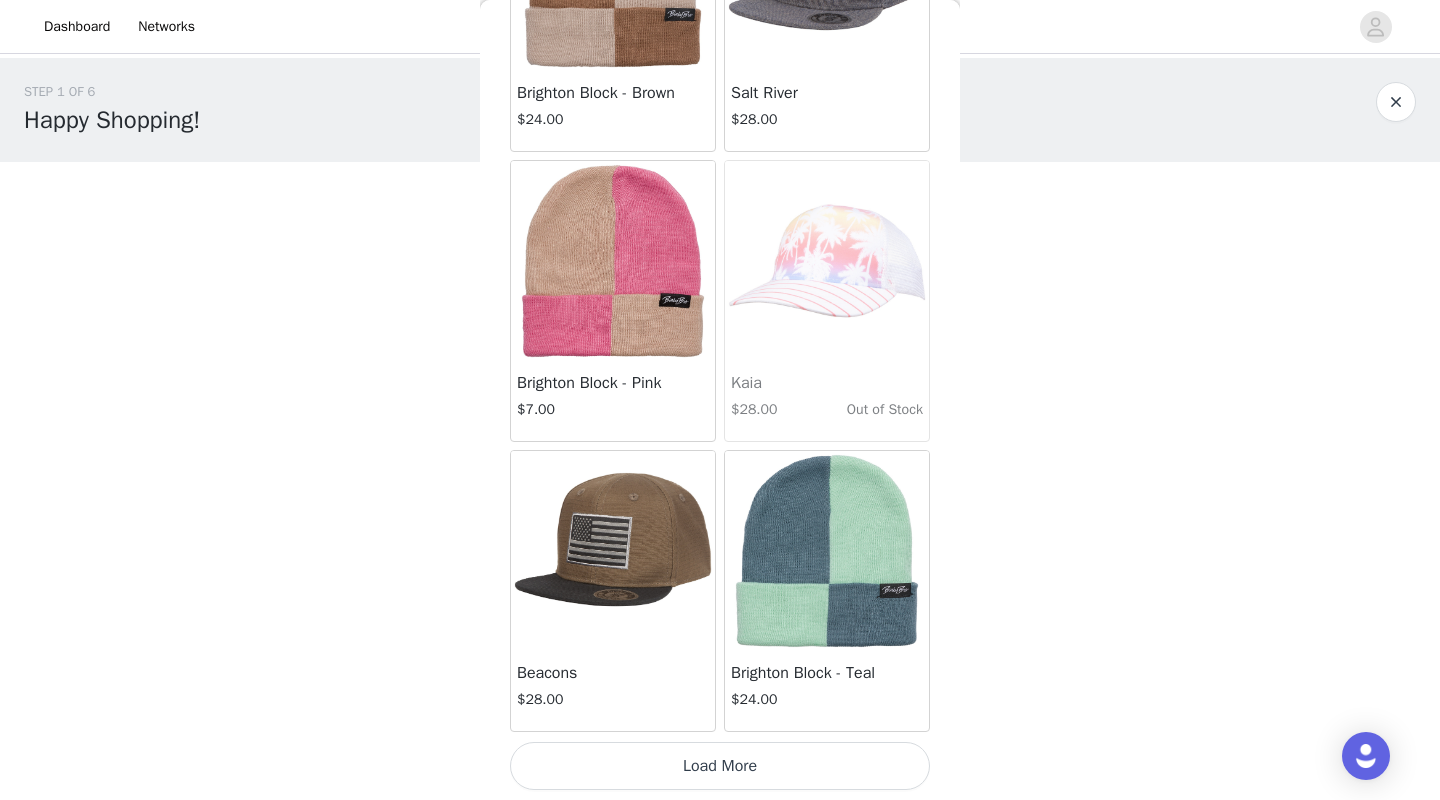 scroll, scrollTop: 2260, scrollLeft: 0, axis: vertical 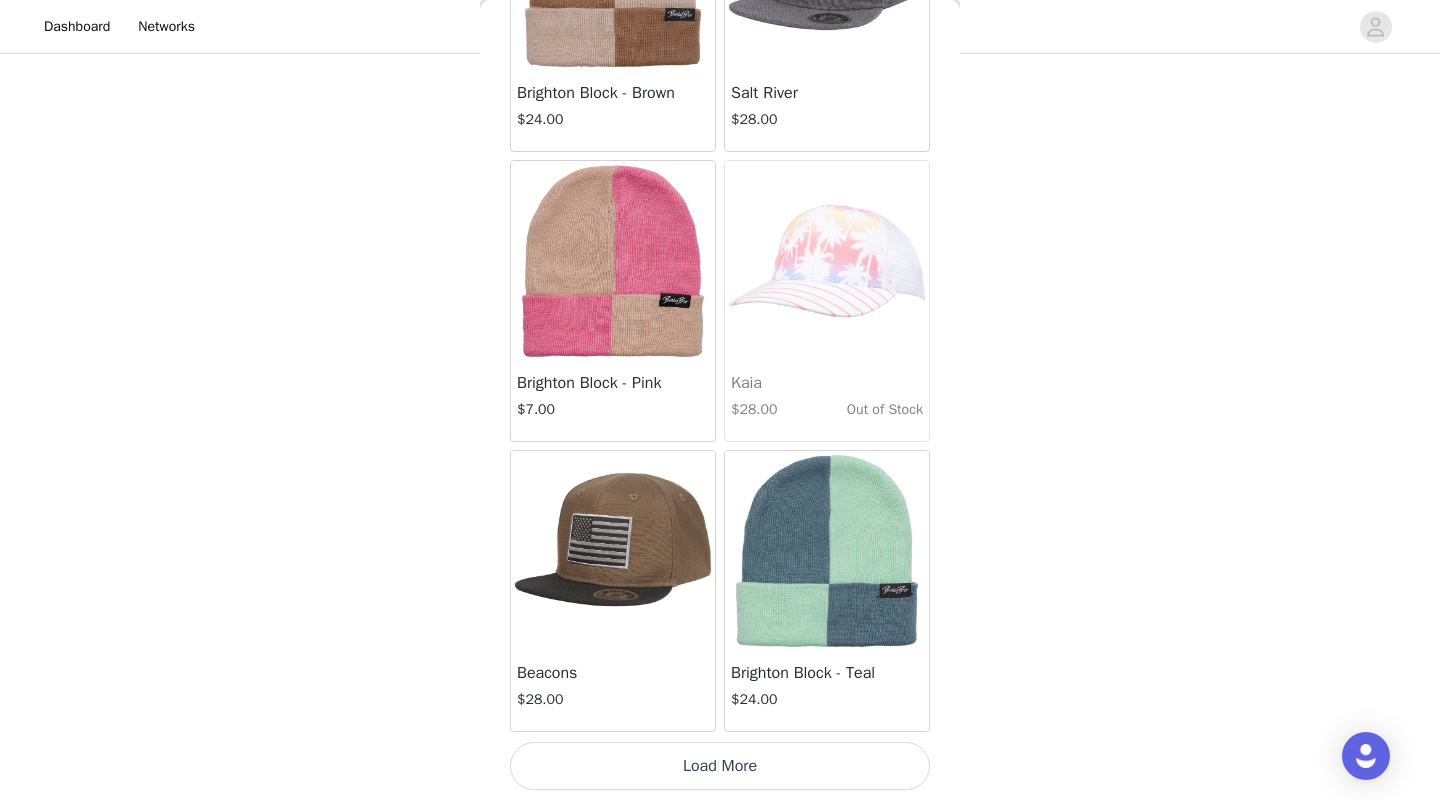 click on "Load More" at bounding box center (720, 766) 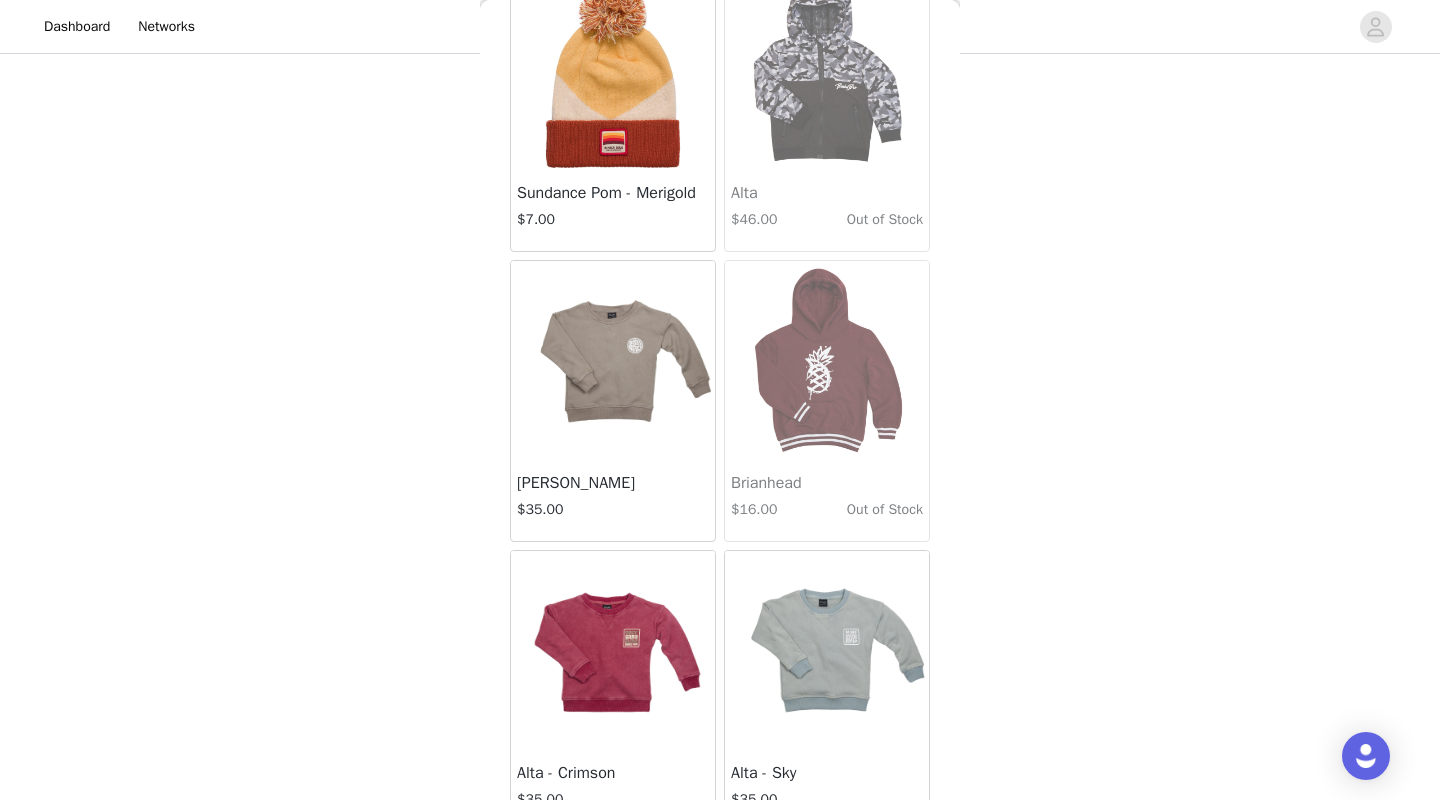 scroll, scrollTop: 3916, scrollLeft: 0, axis: vertical 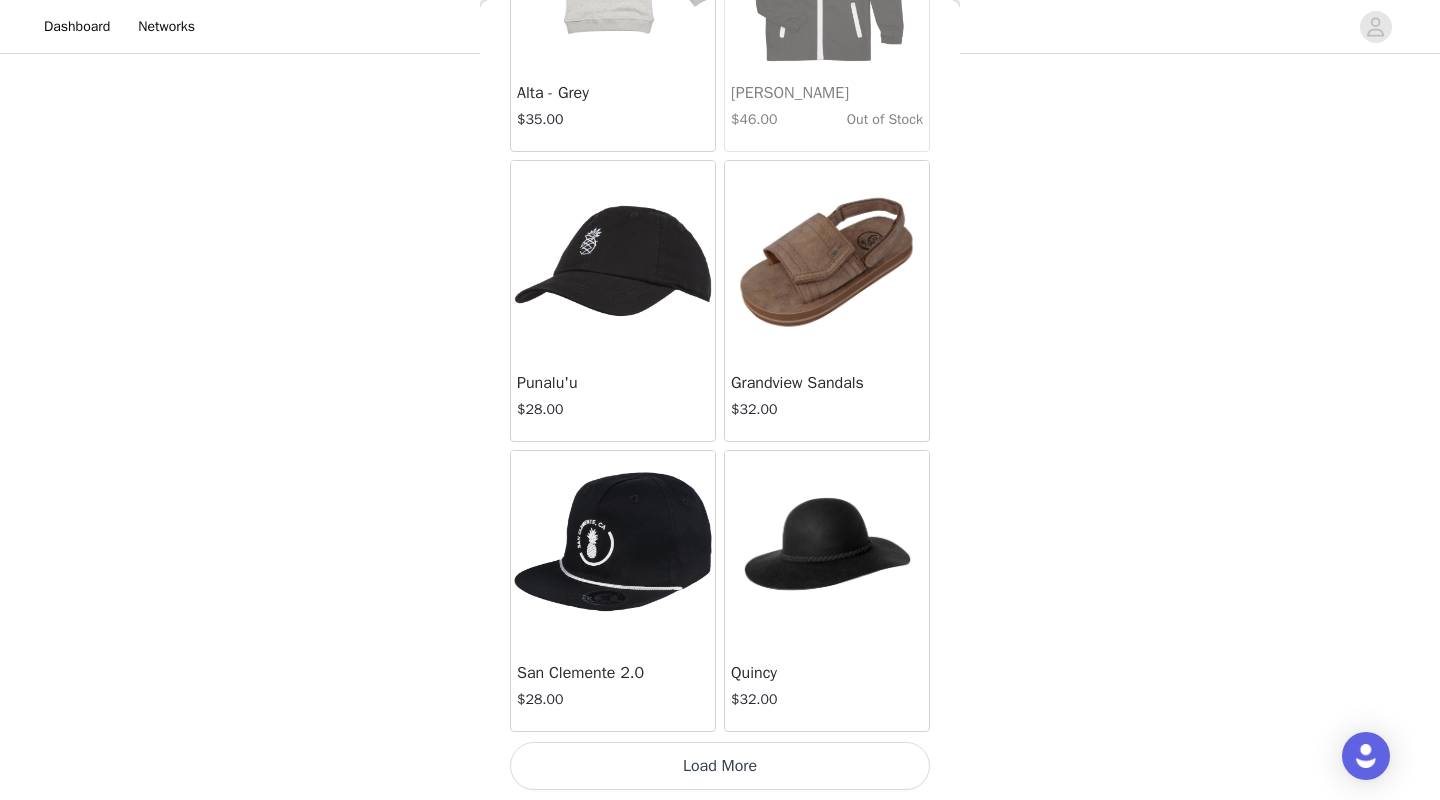 click on "Load More" at bounding box center [720, 766] 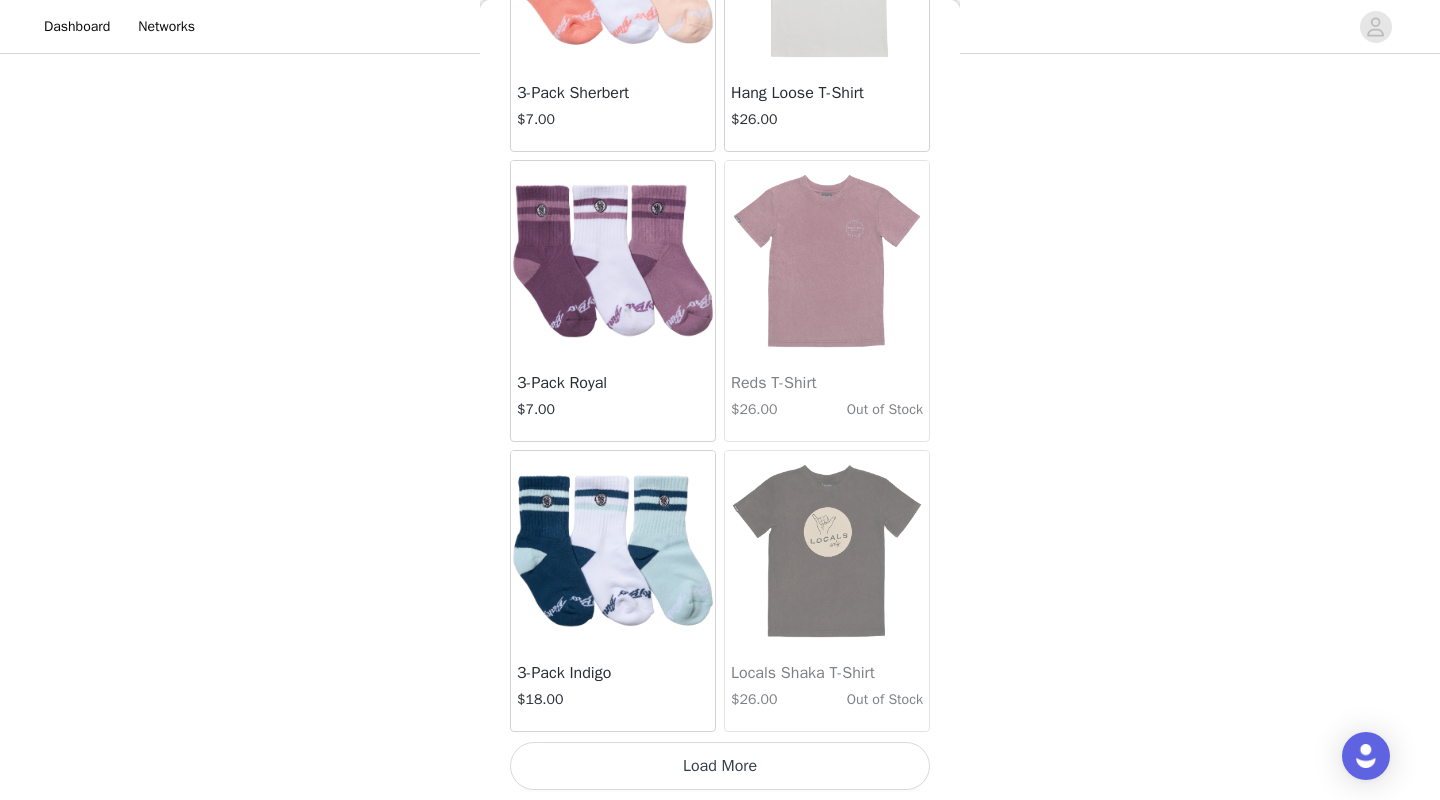 scroll, scrollTop: 8060, scrollLeft: 0, axis: vertical 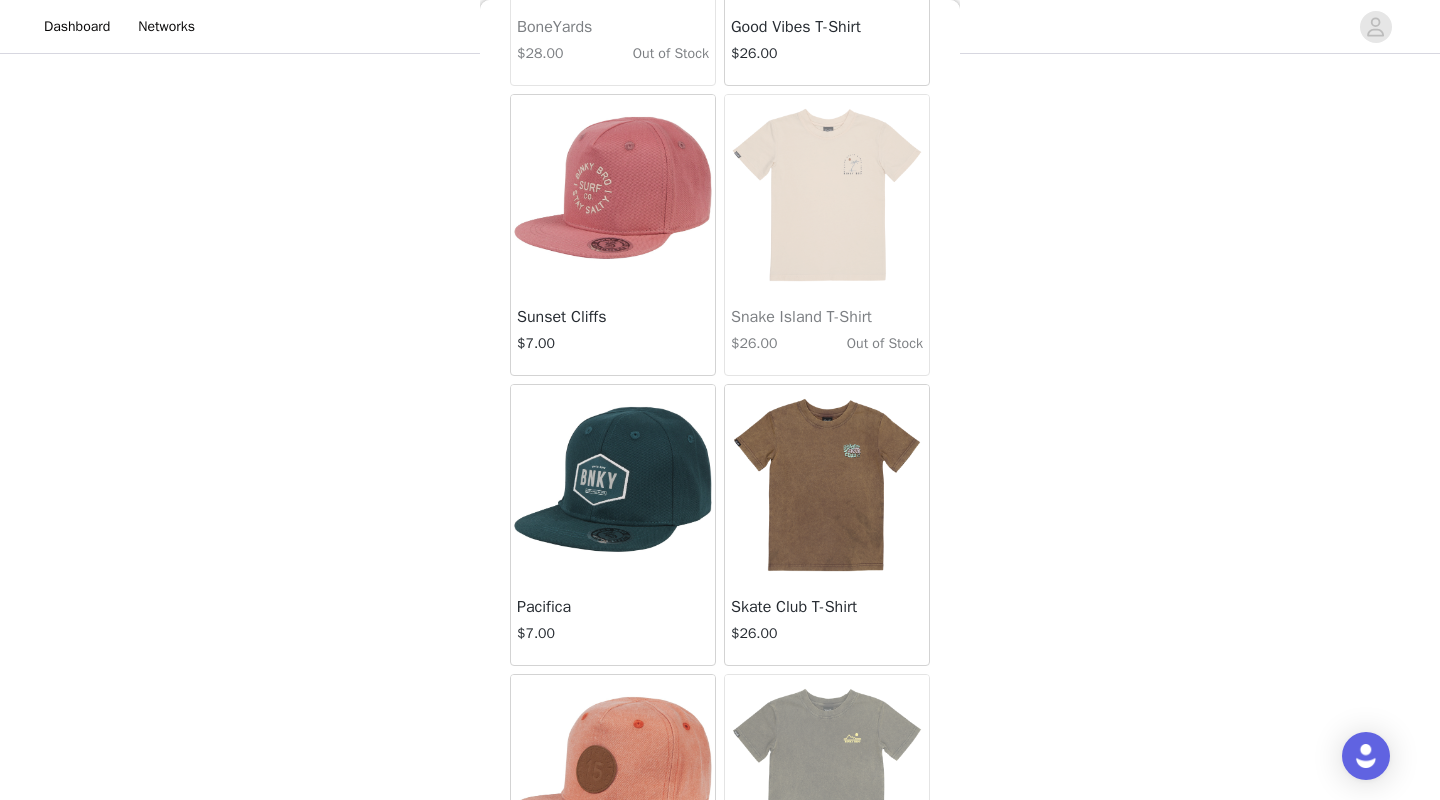 click at bounding box center [827, 485] 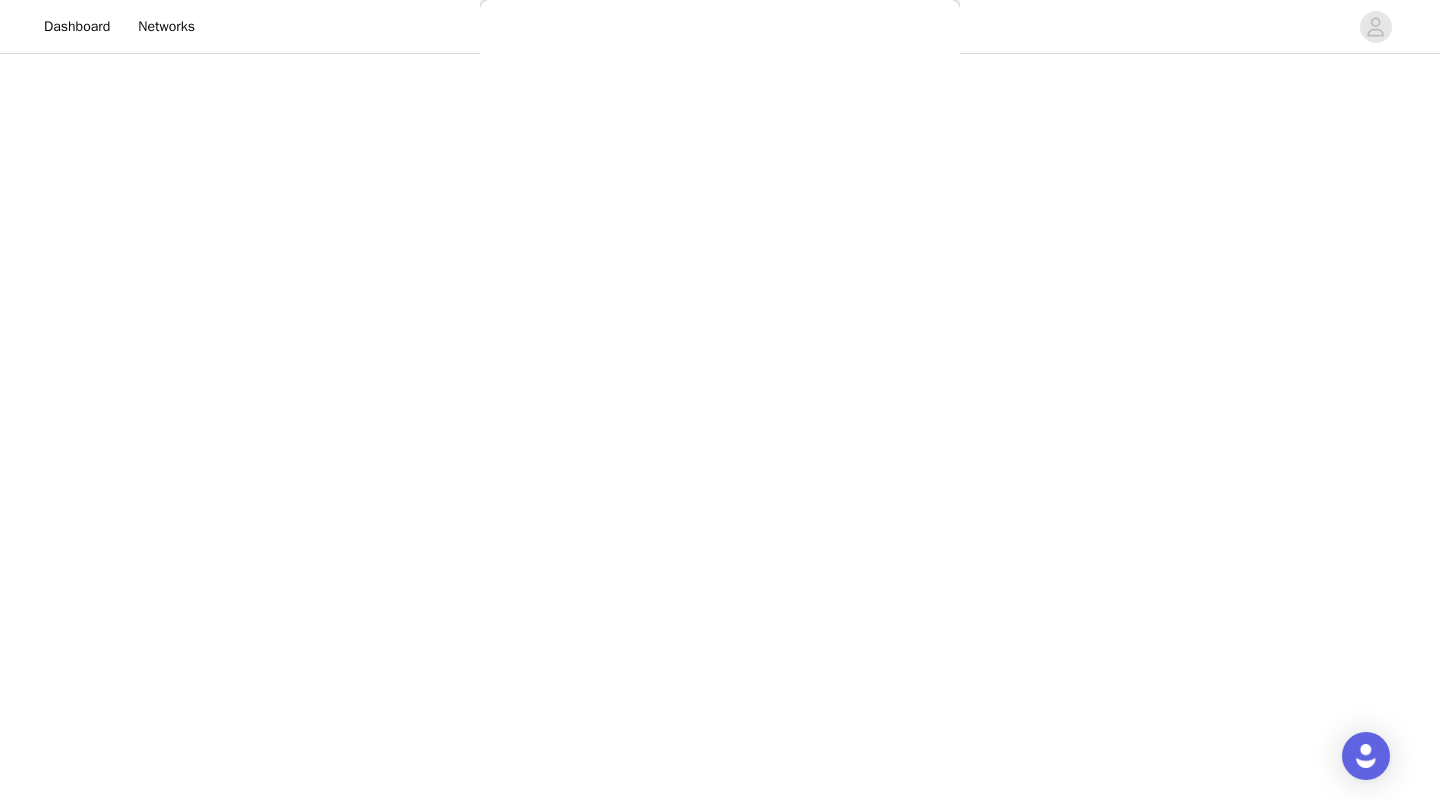 scroll, scrollTop: 82, scrollLeft: 0, axis: vertical 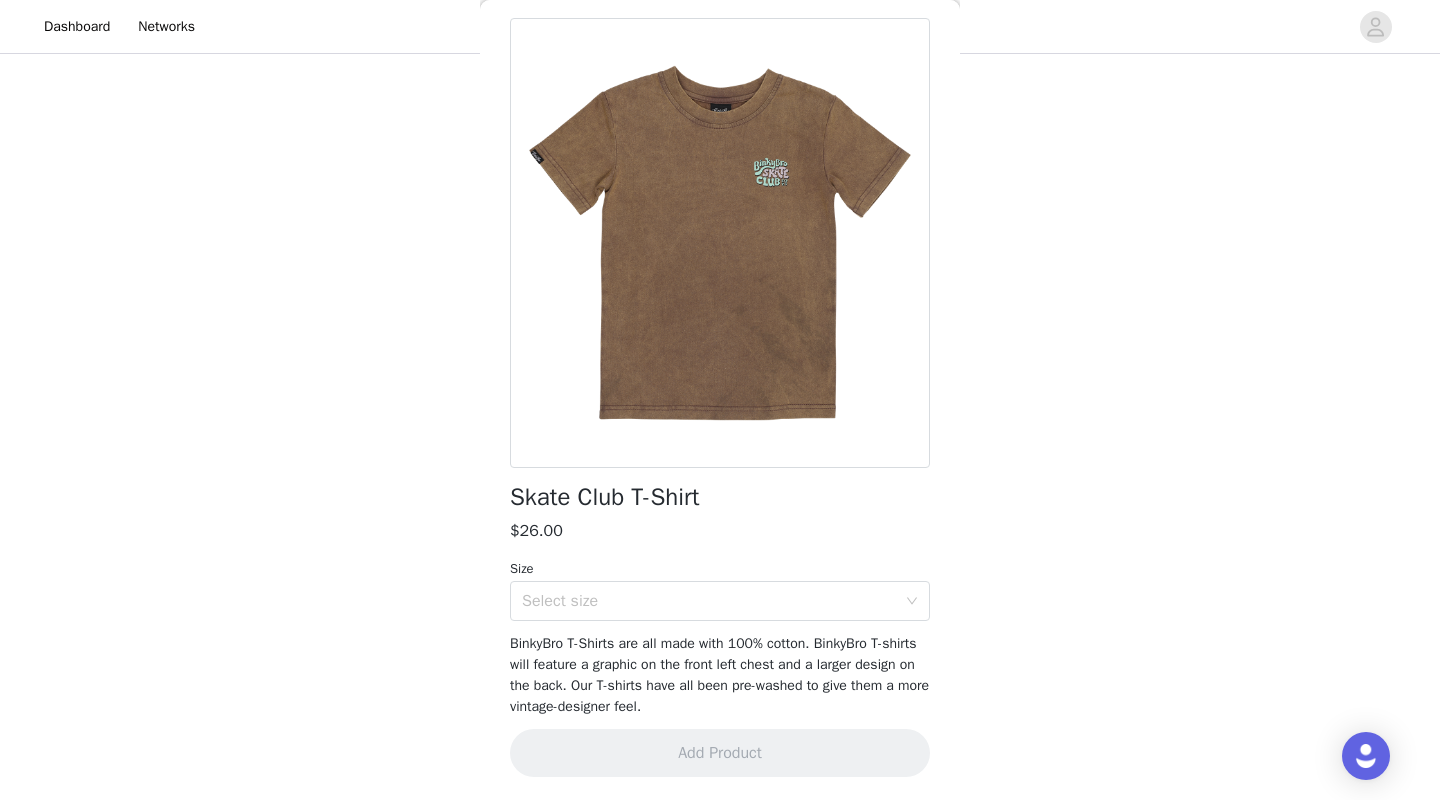 click at bounding box center [720, 243] 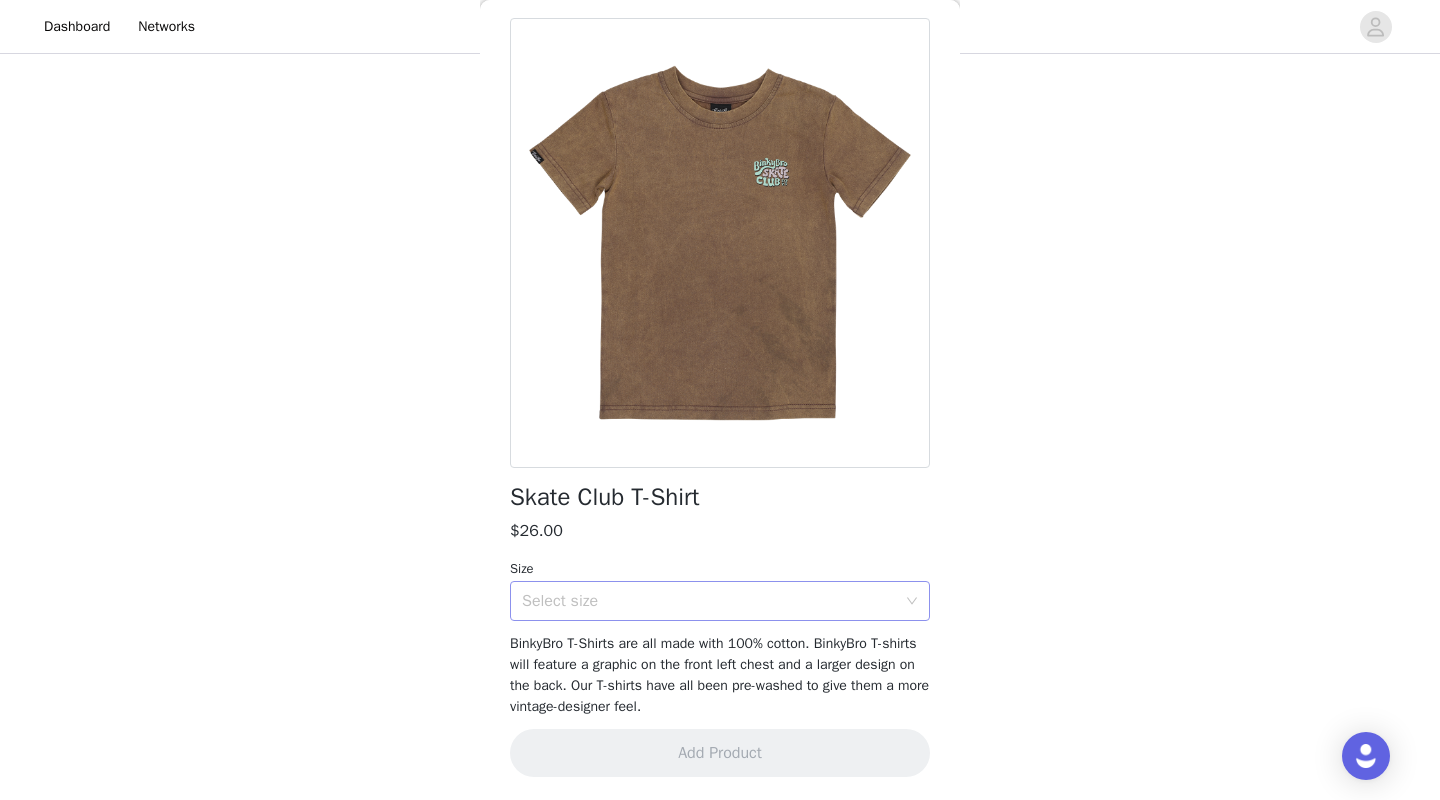 click on "Select size" at bounding box center (709, 601) 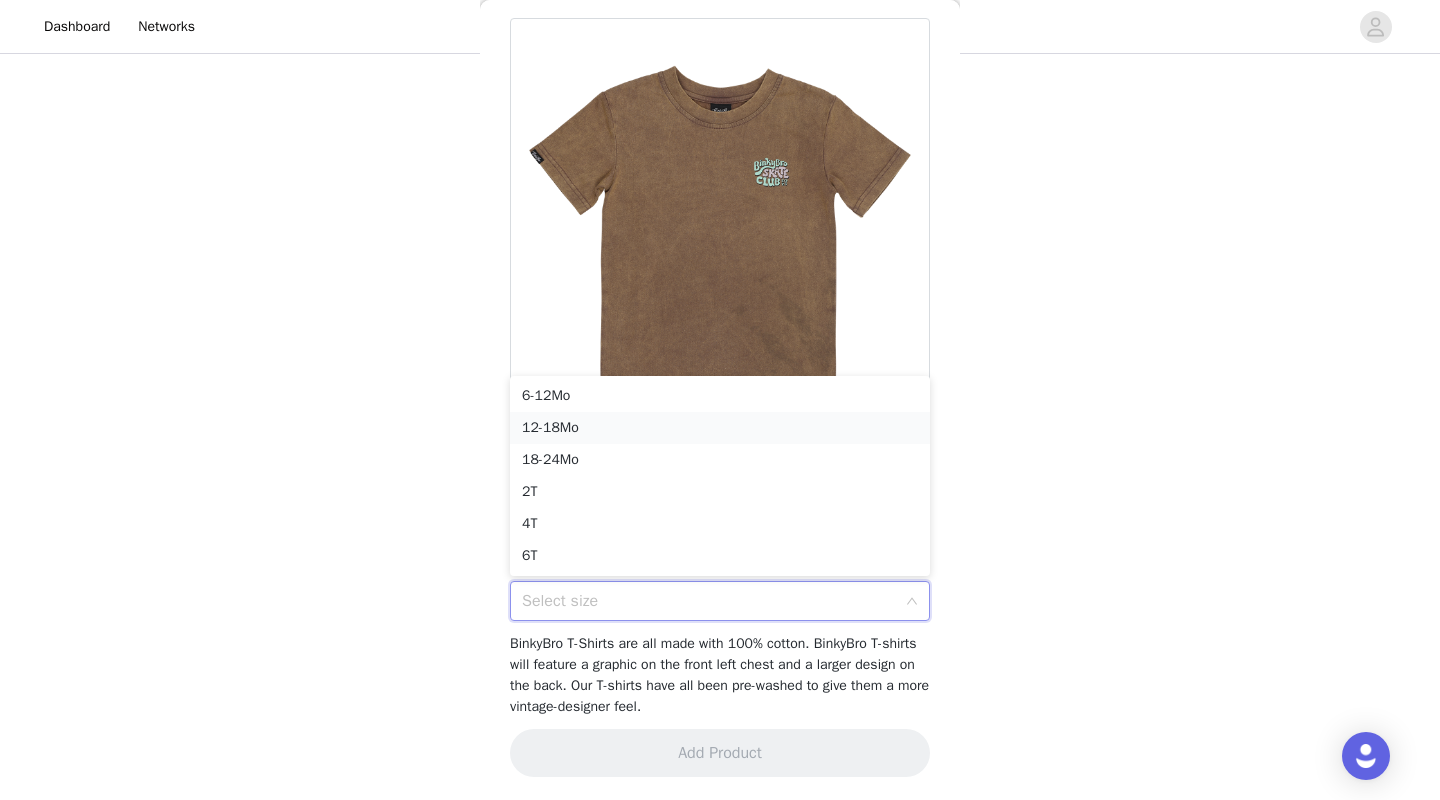 click on "12-18Mo" at bounding box center (720, 428) 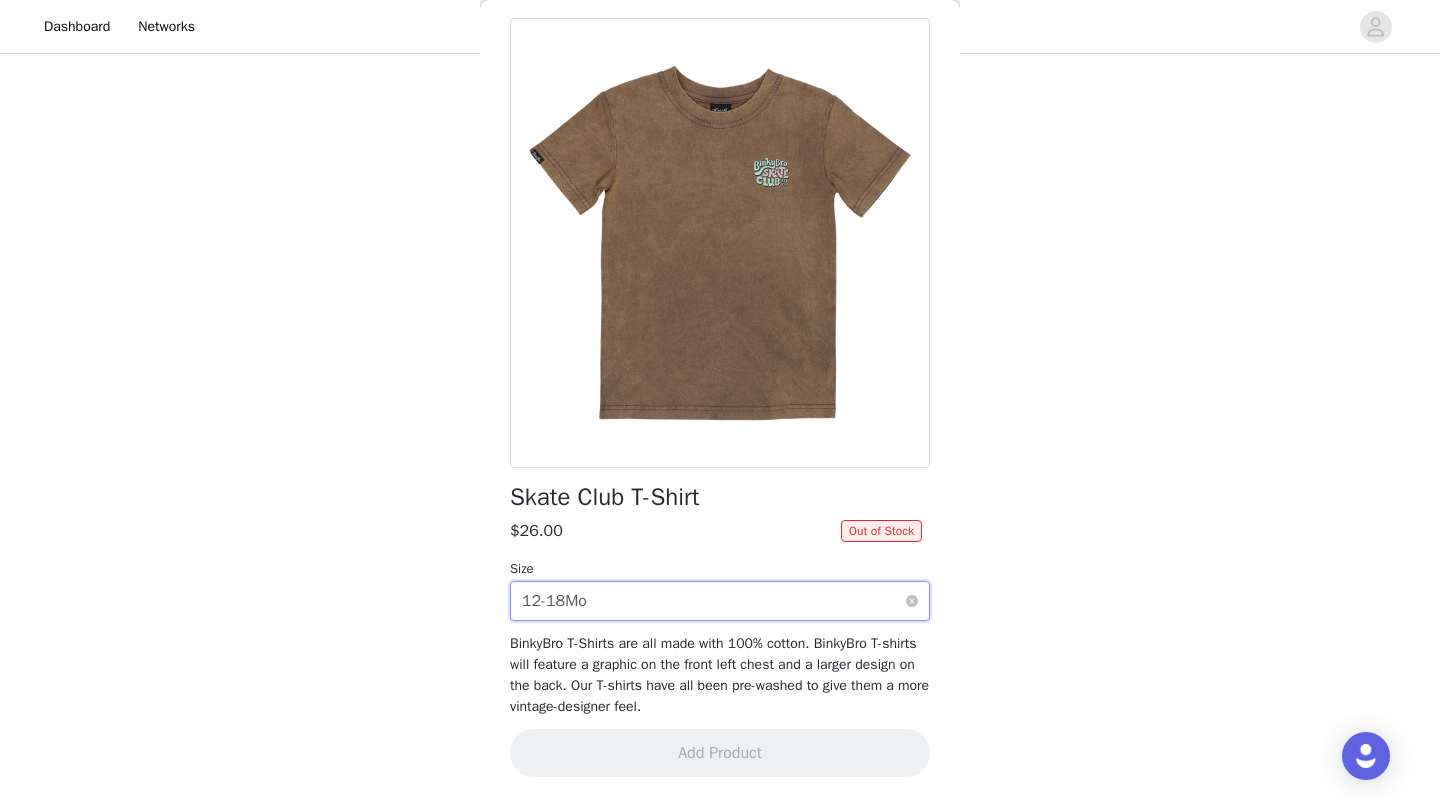 click on "Select size 12-18Mo" at bounding box center (713, 601) 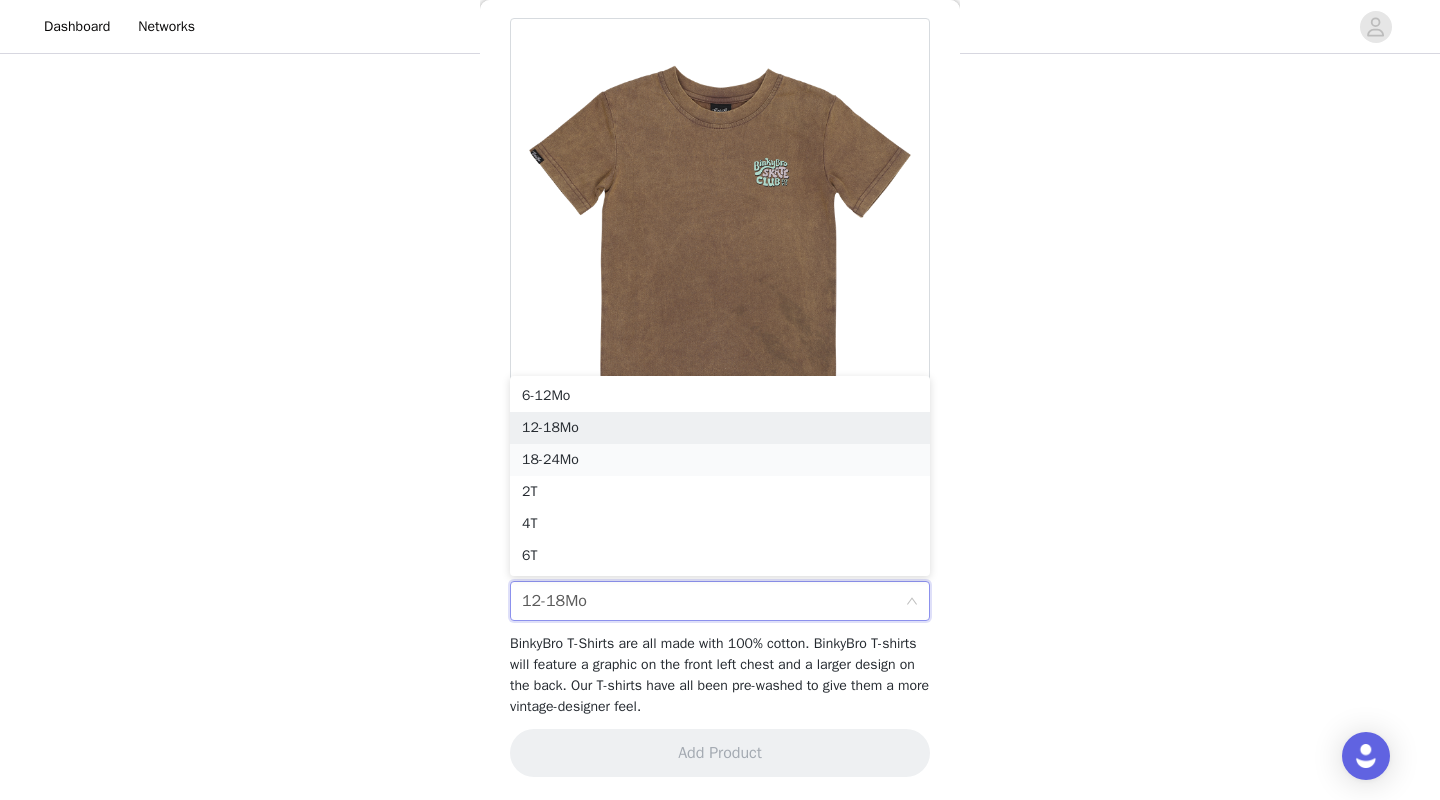 click on "18-24Mo" at bounding box center [720, 460] 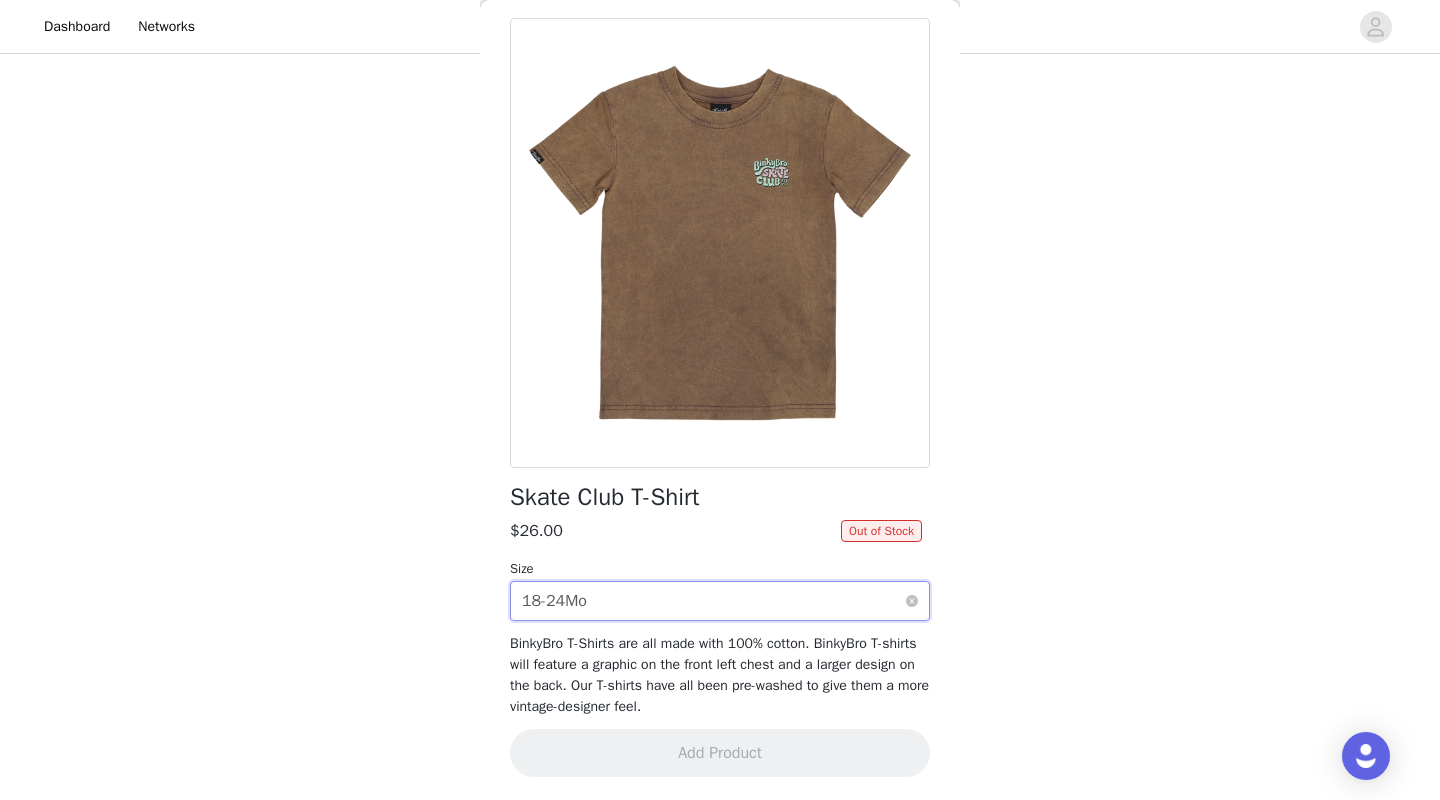click on "Select size 18-24Mo" at bounding box center [713, 601] 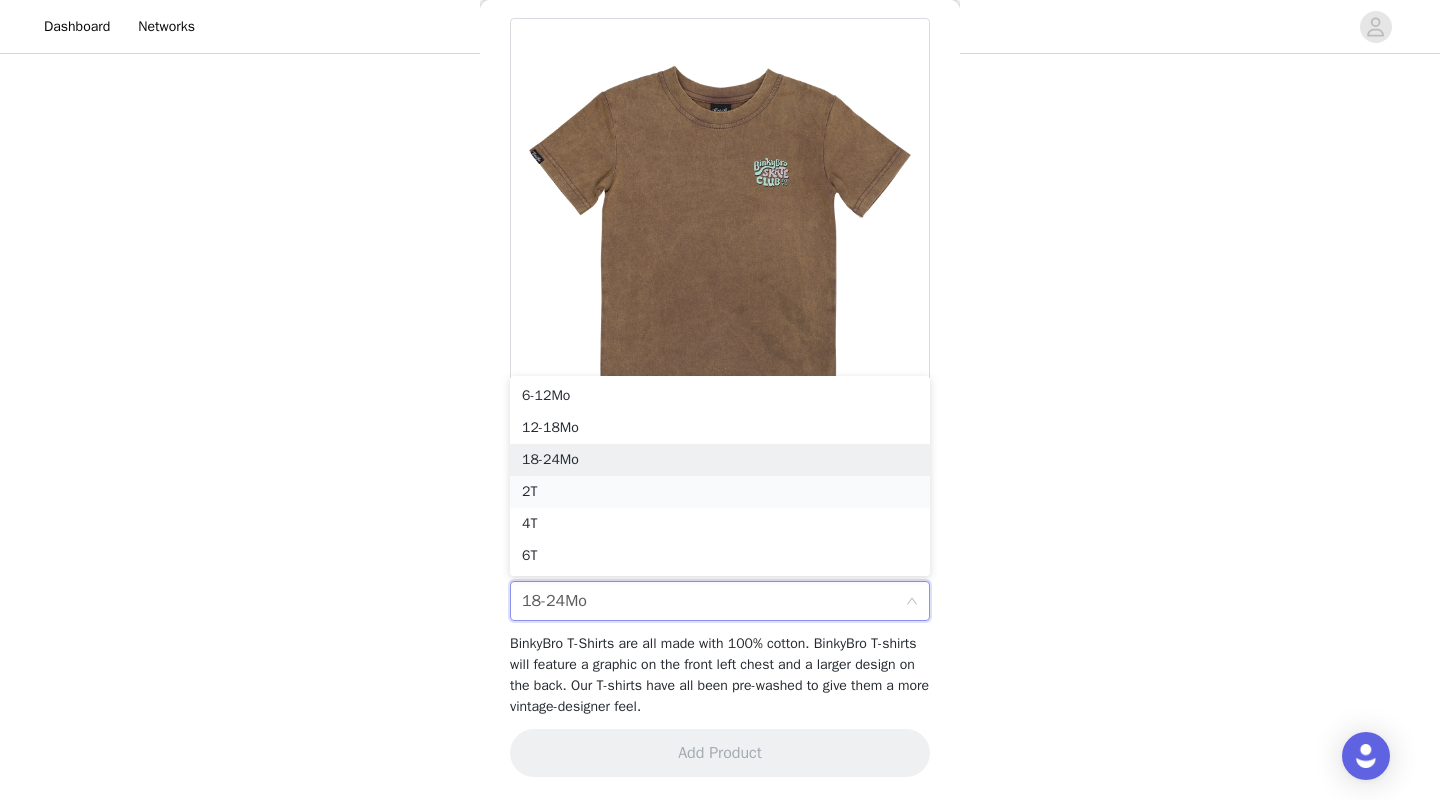click on "2T" at bounding box center [720, 492] 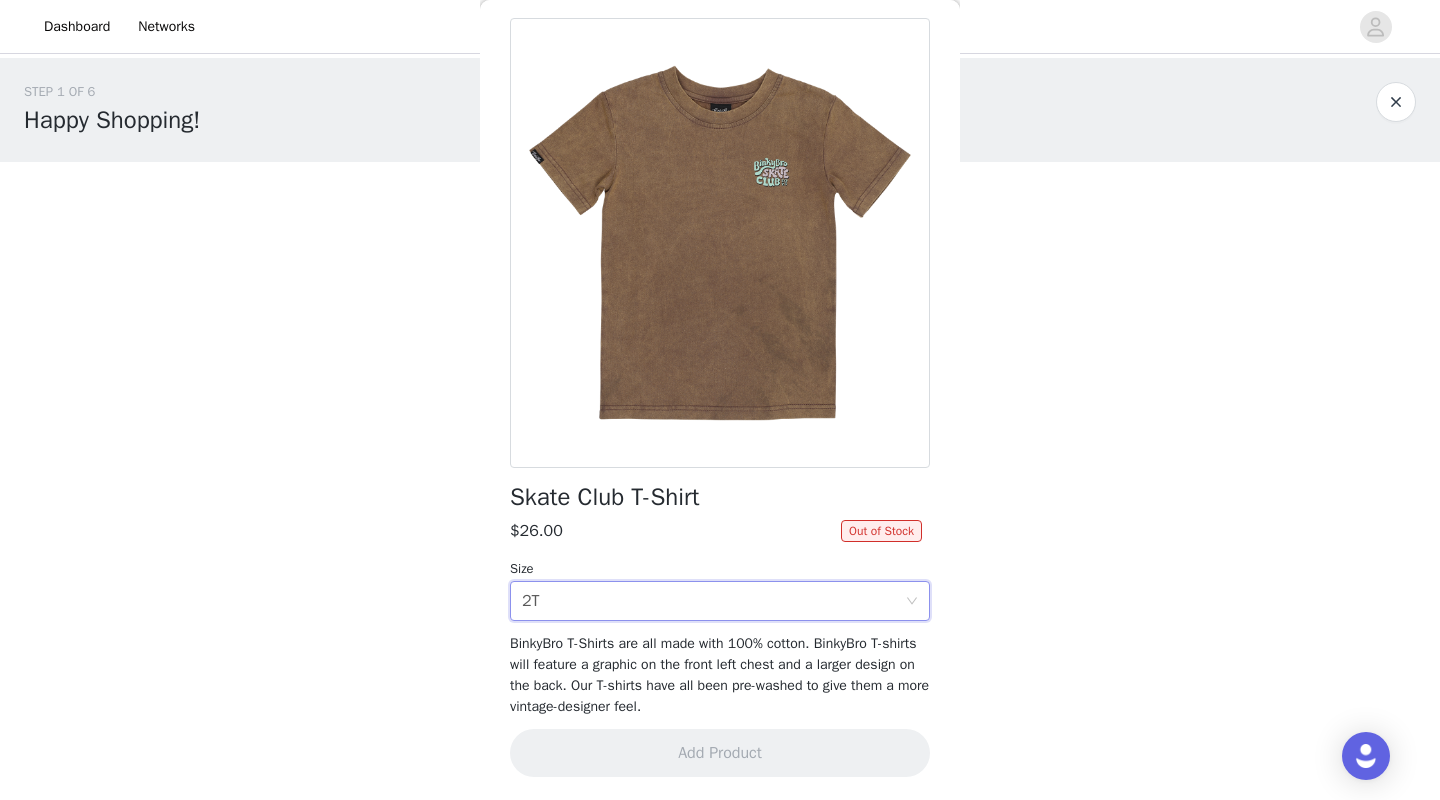 scroll, scrollTop: 0, scrollLeft: 0, axis: both 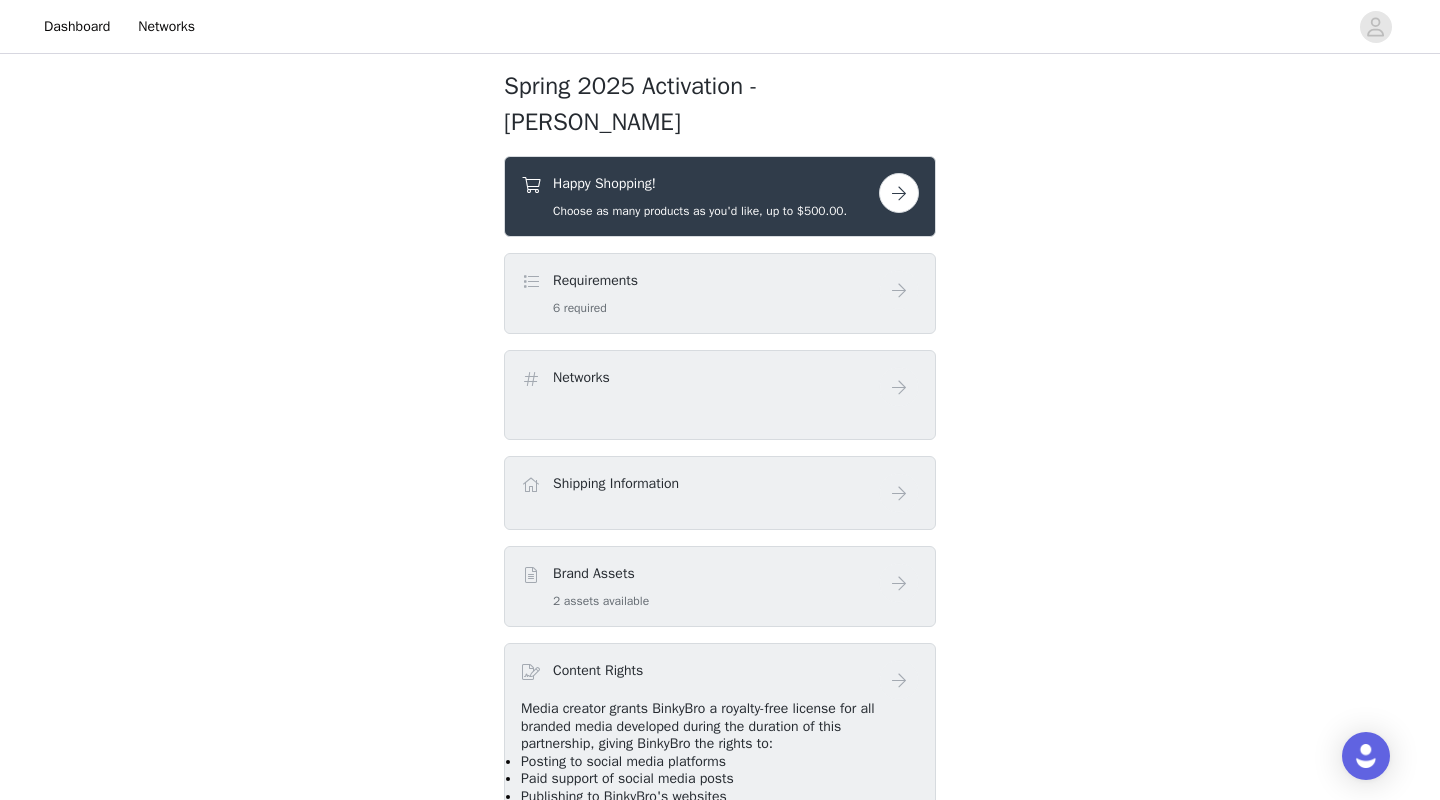 click at bounding box center [899, 193] 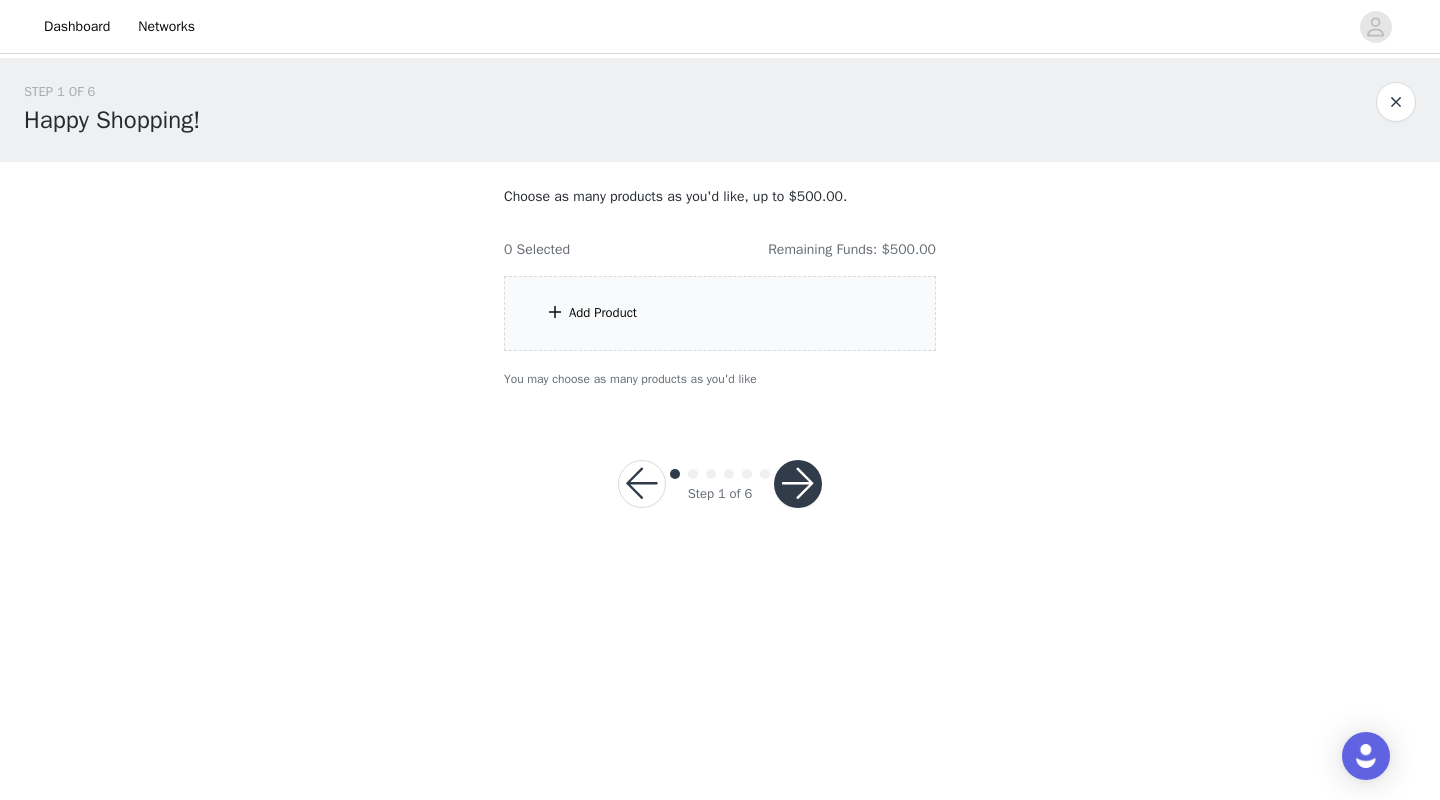 scroll, scrollTop: 0, scrollLeft: 0, axis: both 